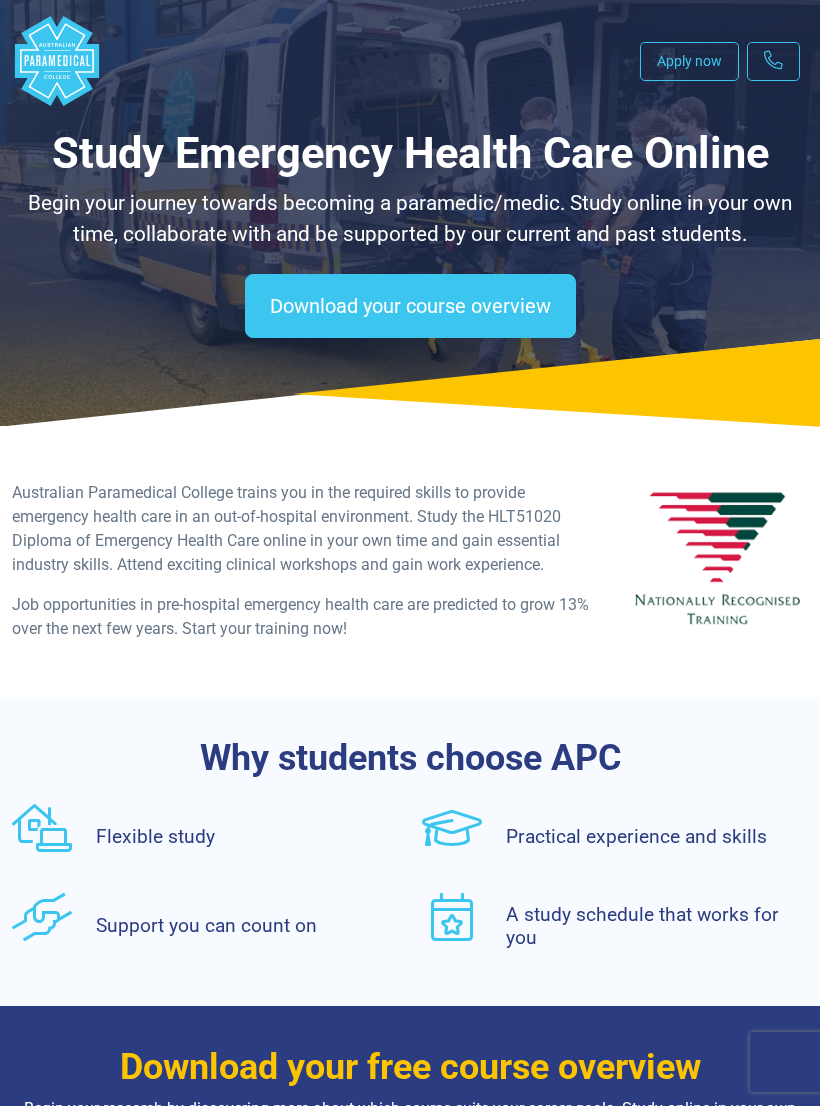 select on "**********" 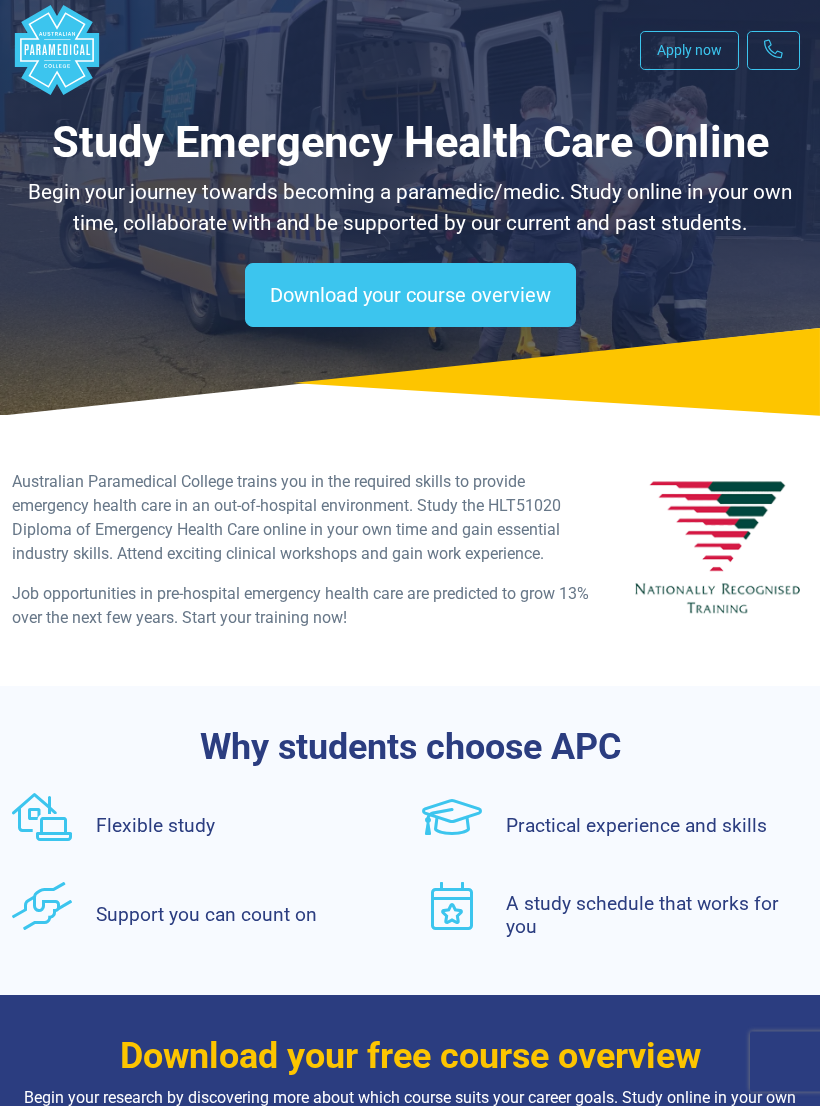scroll, scrollTop: 0, scrollLeft: 0, axis: both 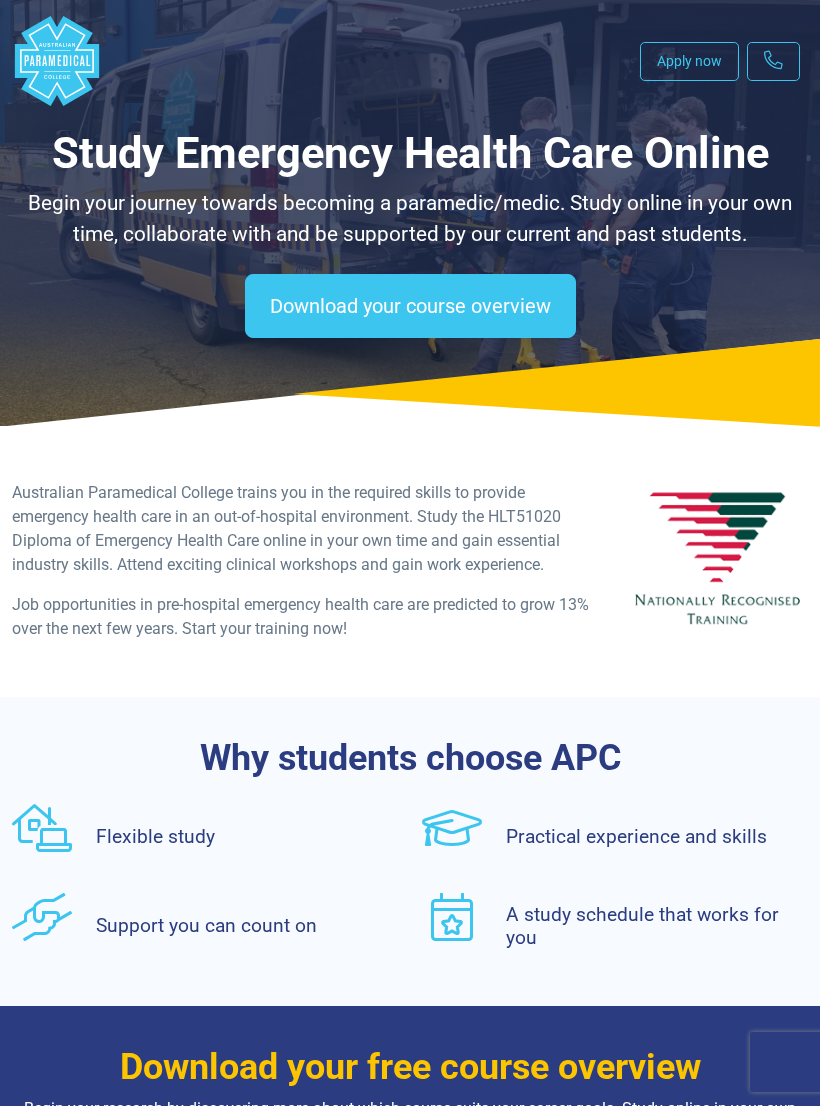 click on "Download your course overview" at bounding box center [410, 306] 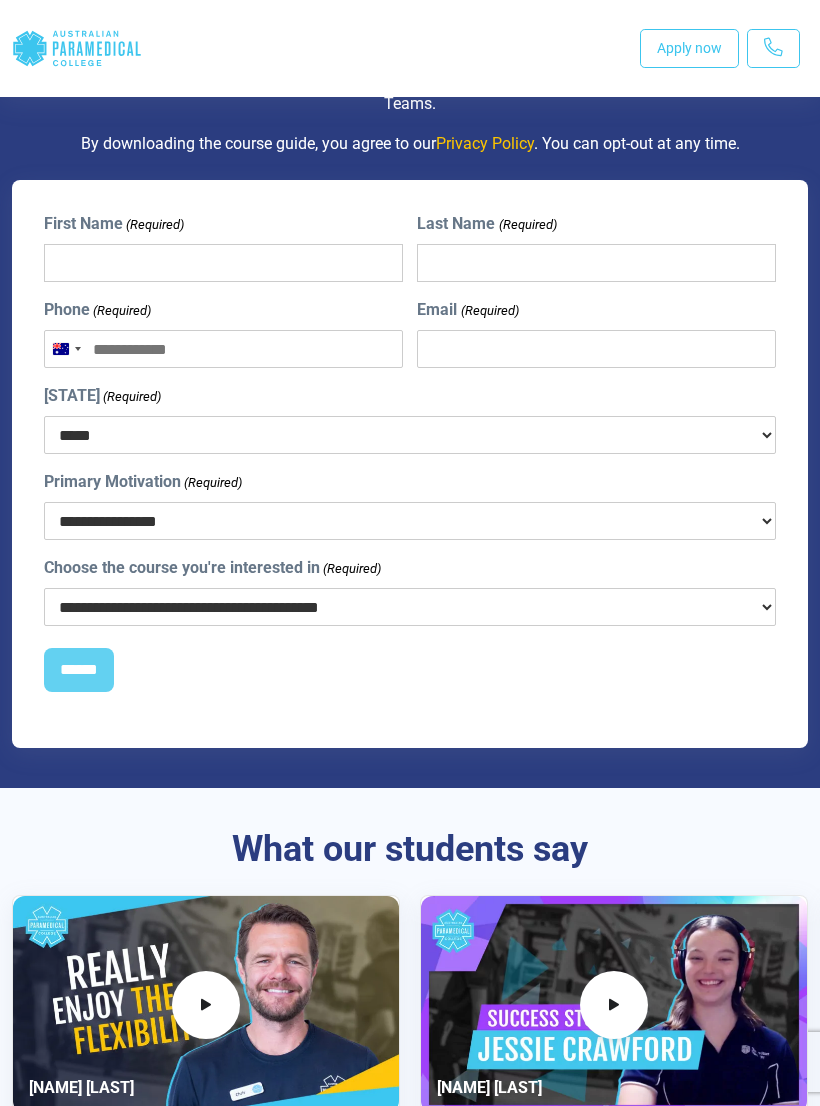 click on "First Name (Required)" at bounding box center [223, 263] 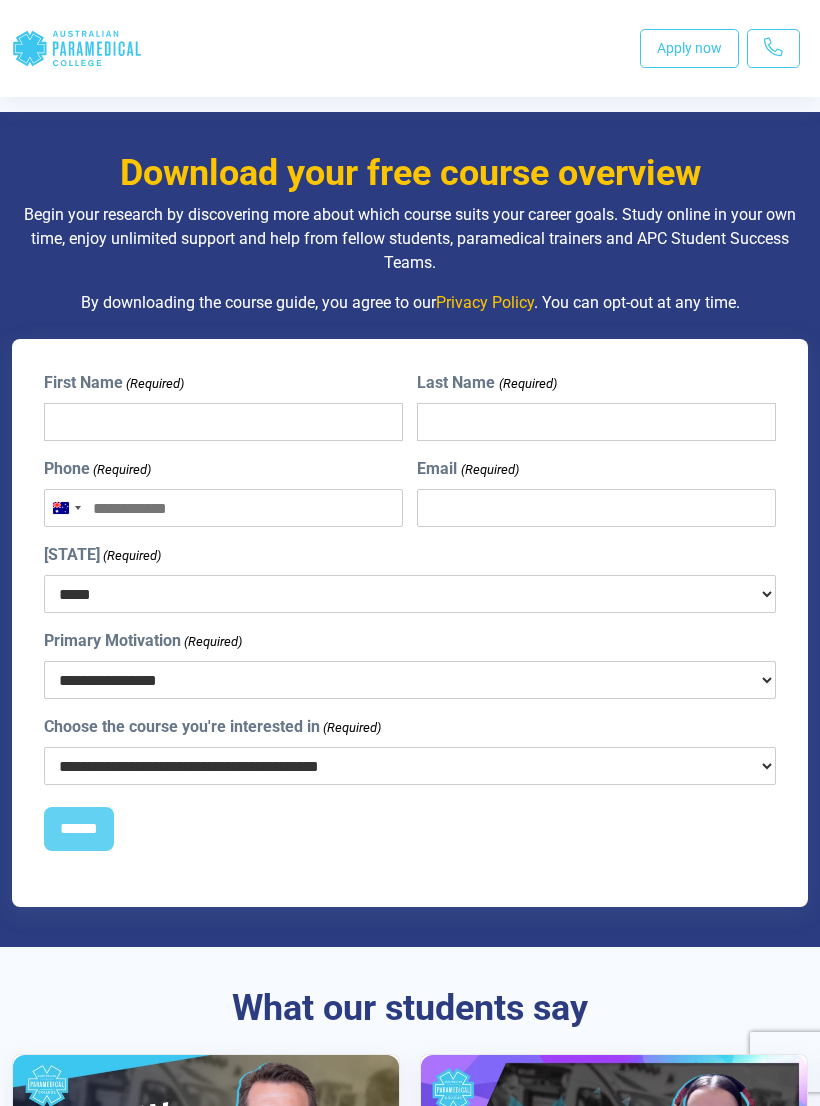 scroll, scrollTop: 892, scrollLeft: 0, axis: vertical 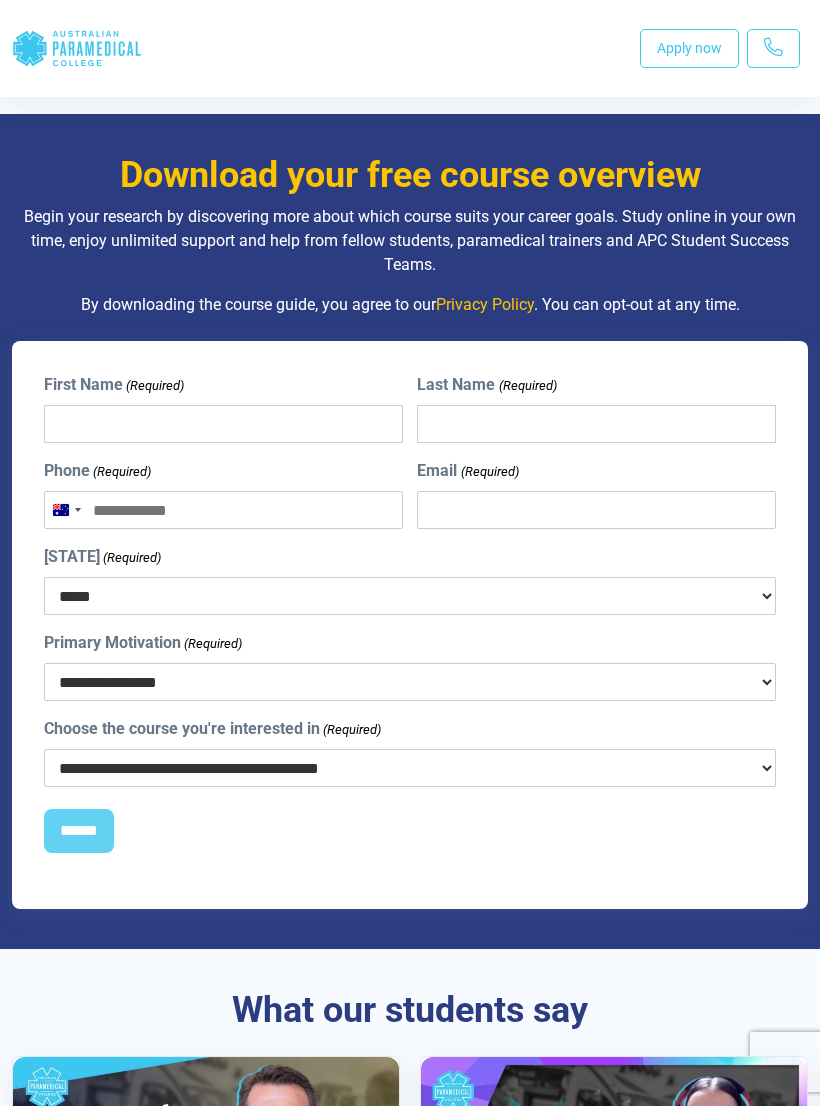 type on "******" 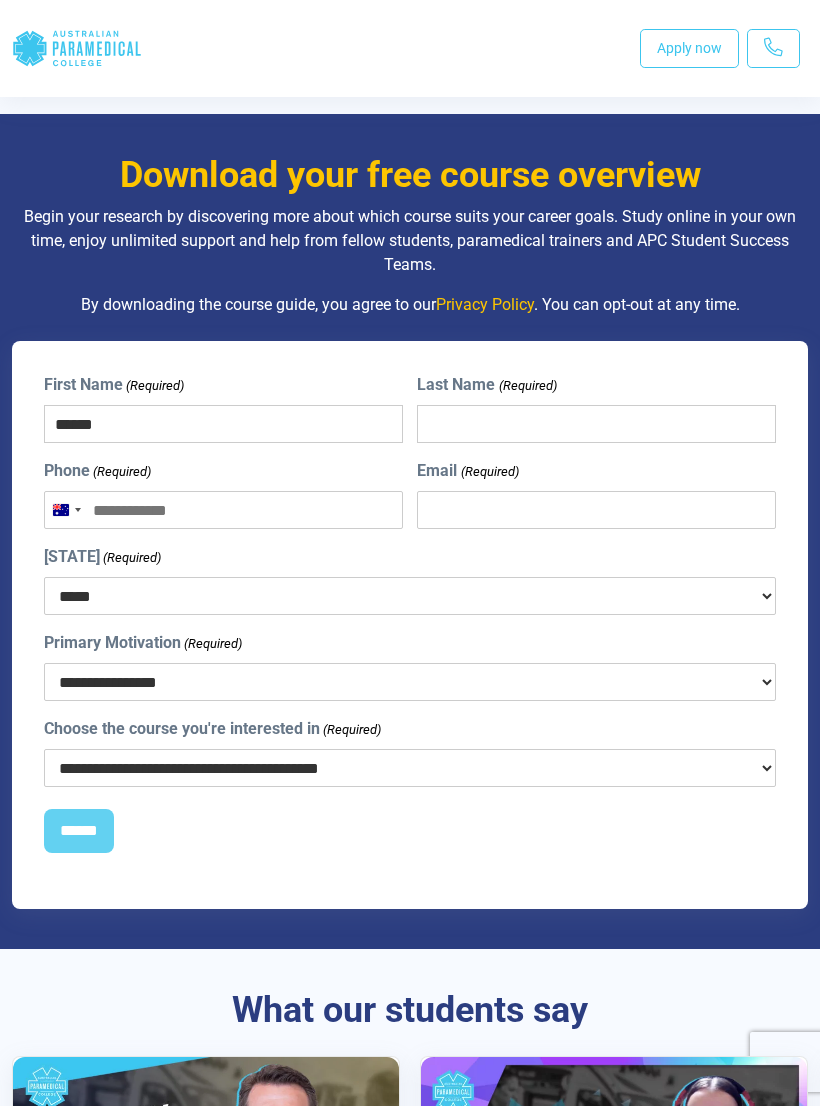click on "Last Name (Required)" at bounding box center [596, 424] 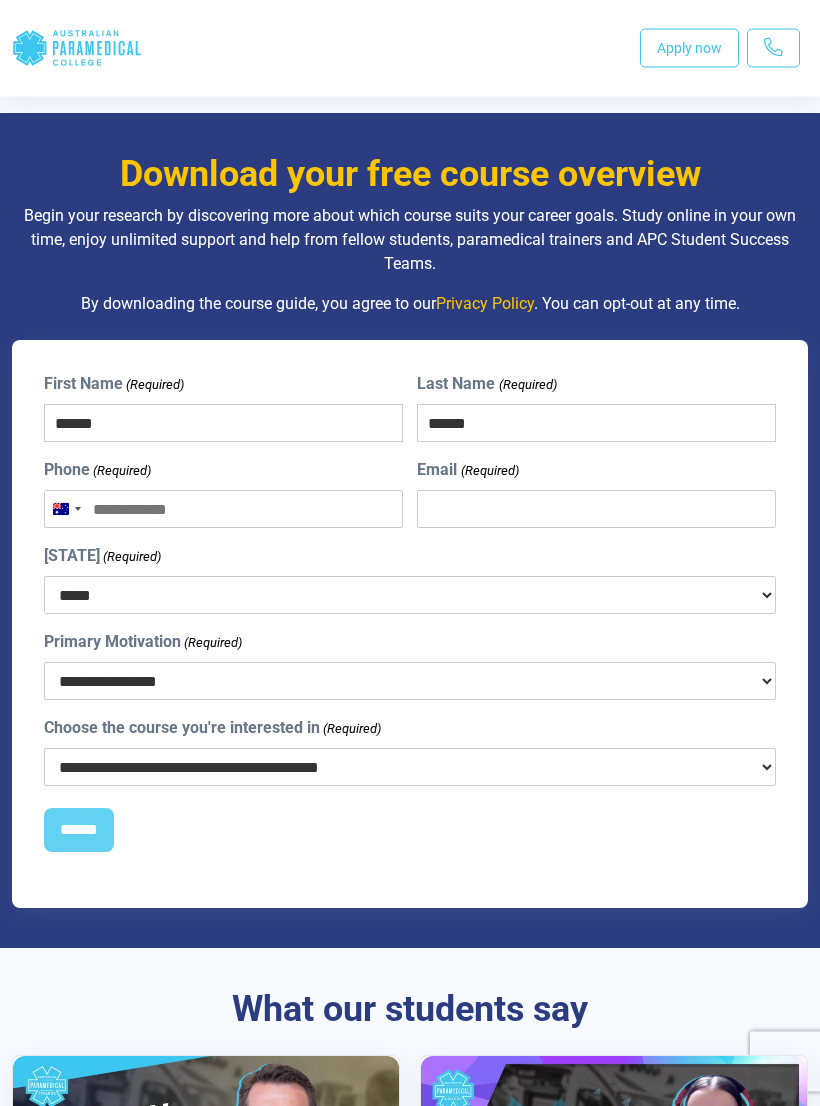 click on "Phone (Required)" at bounding box center [223, 510] 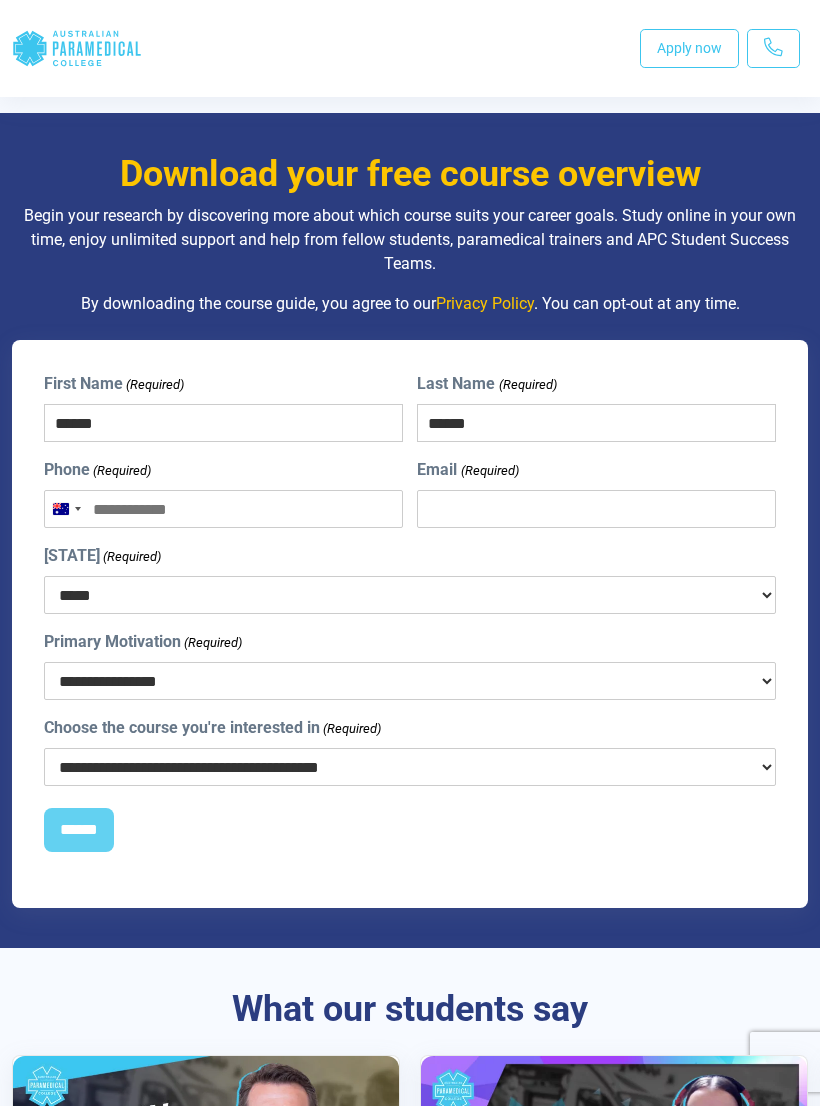 scroll, scrollTop: 892, scrollLeft: 0, axis: vertical 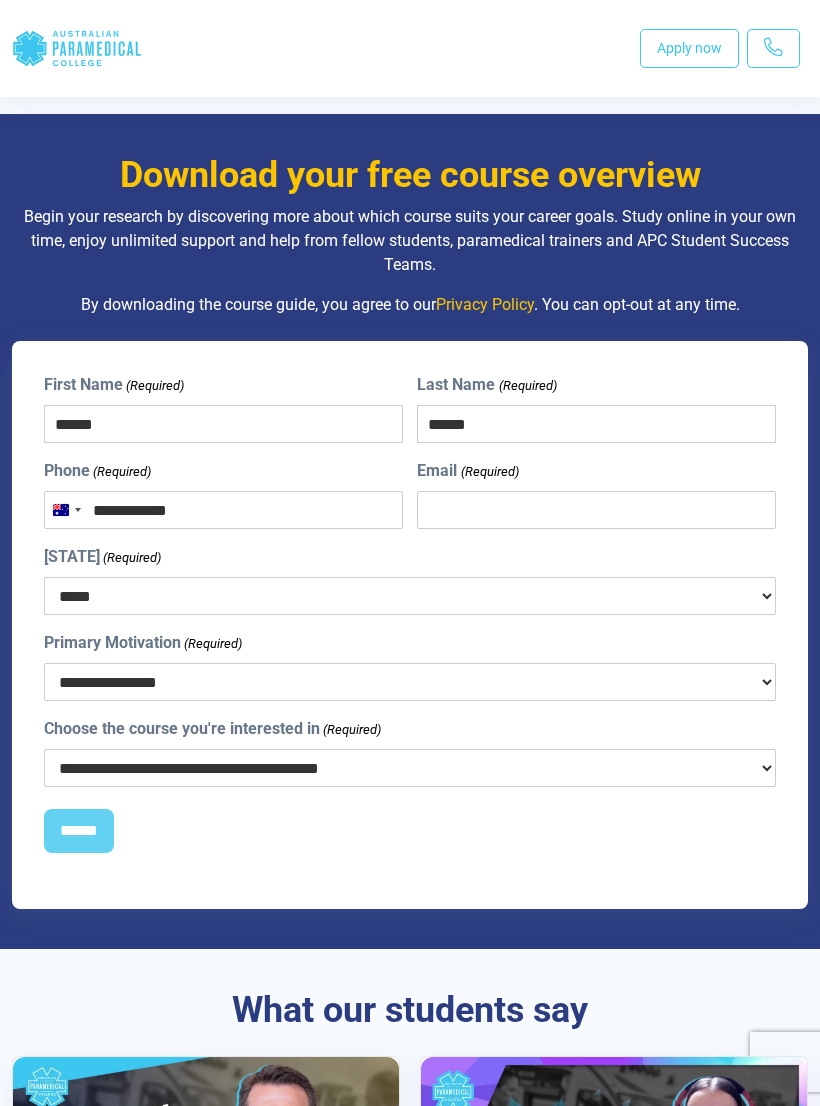 type on "**********" 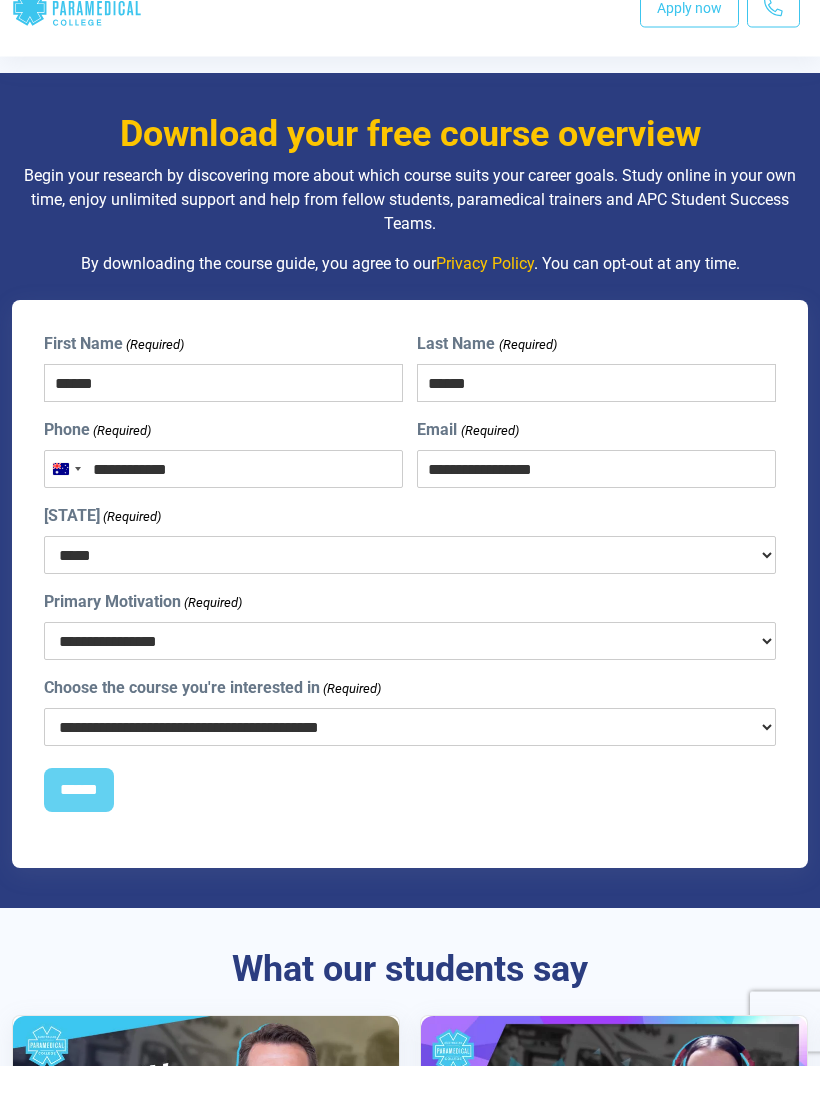 type on "**********" 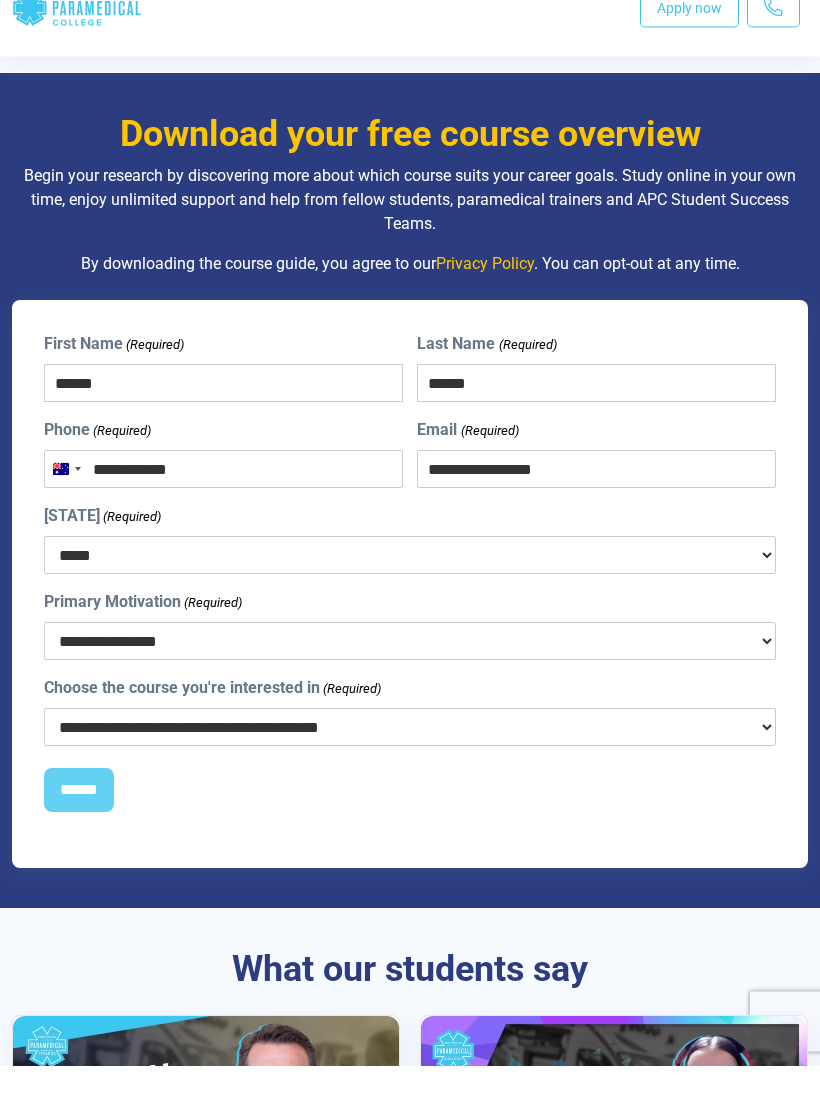 click on "***** *** *** *** ** ** *** ** ***" at bounding box center (410, 596) 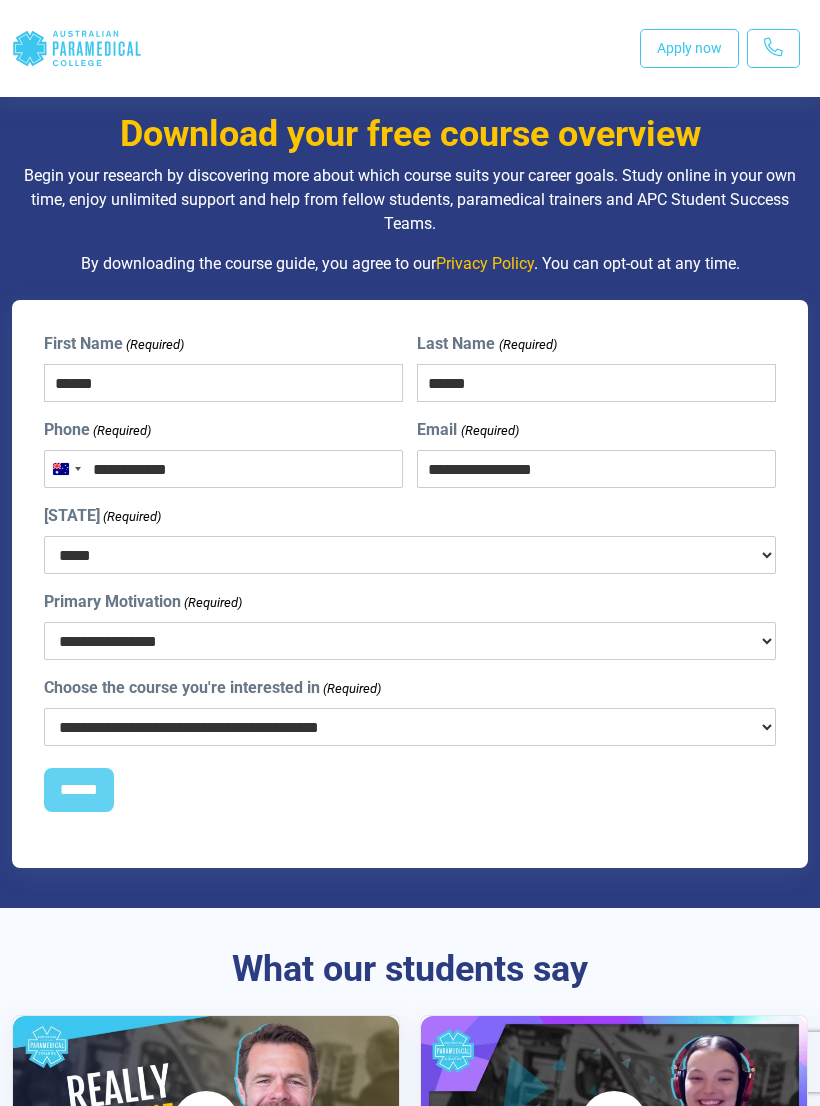 select on "***" 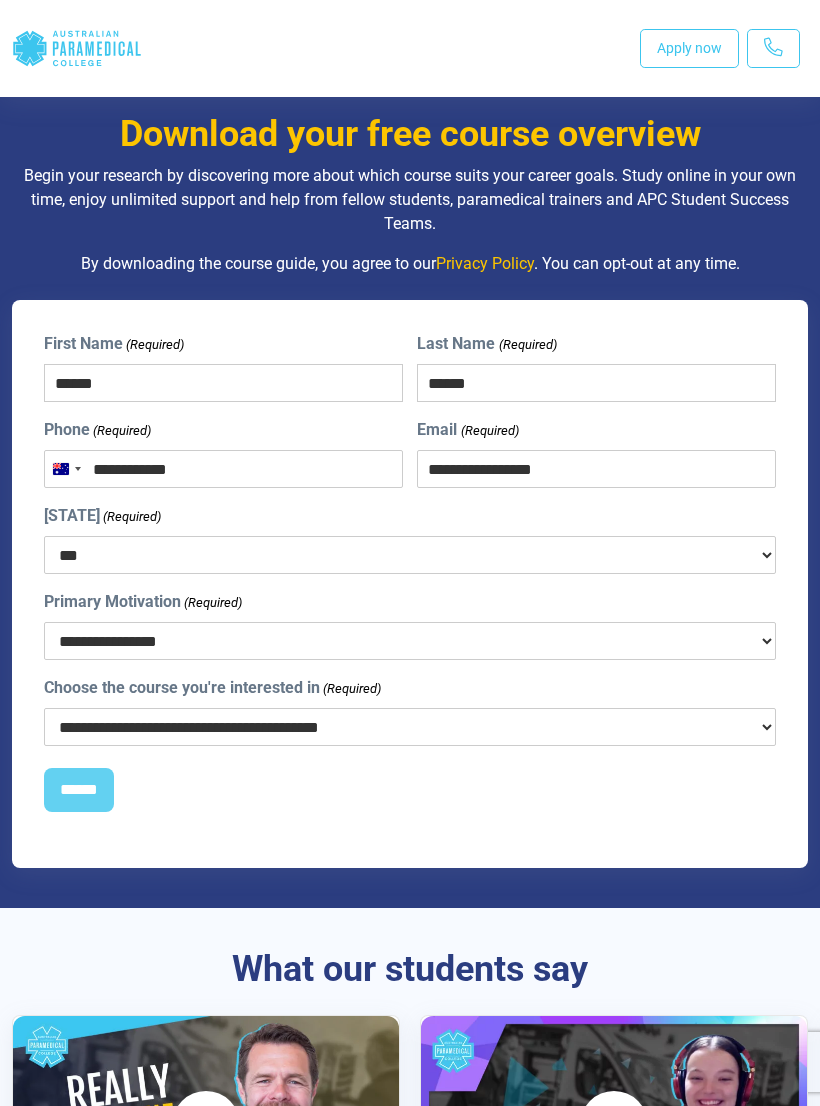 click on "**********" at bounding box center [410, 641] 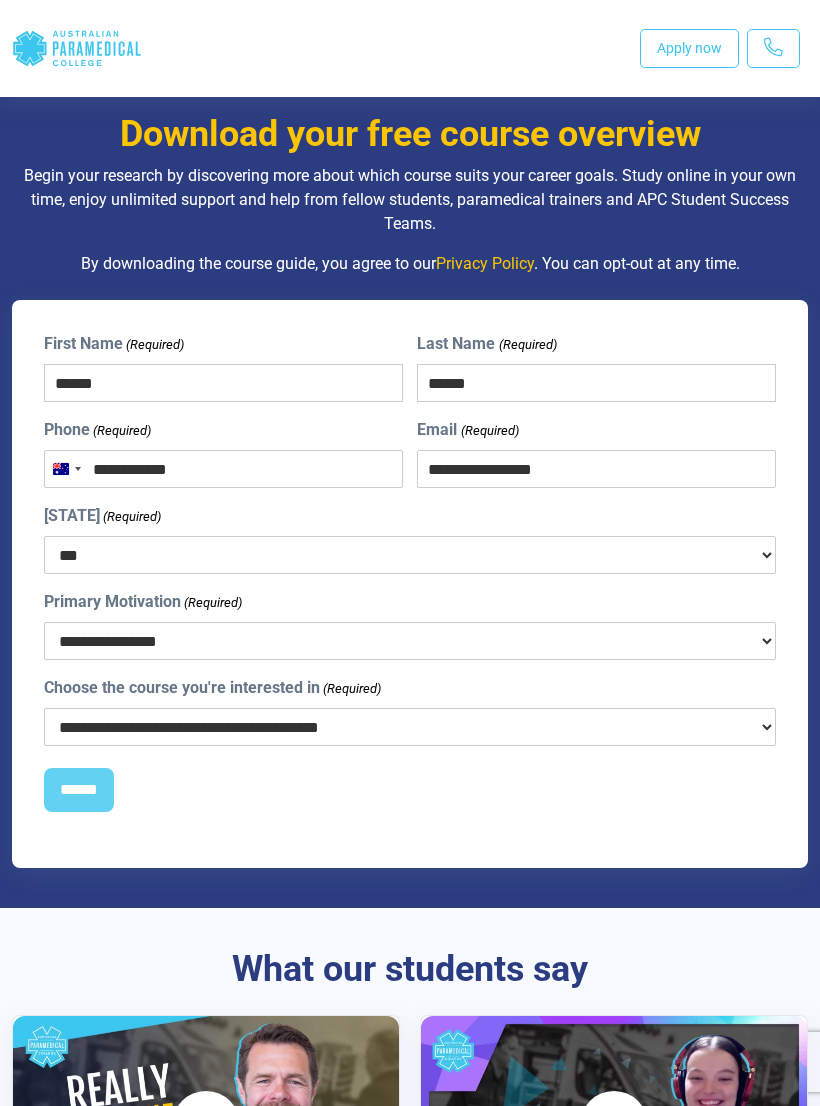 select on "**********" 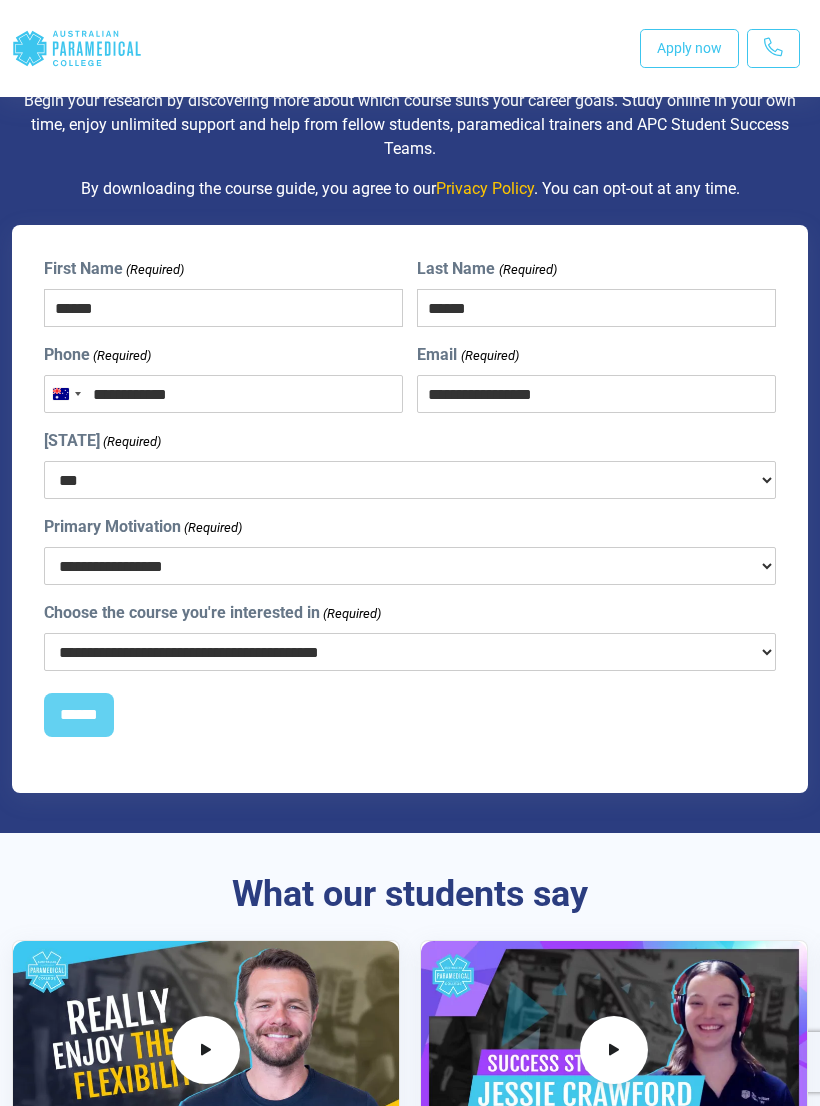 scroll, scrollTop: 1009, scrollLeft: 0, axis: vertical 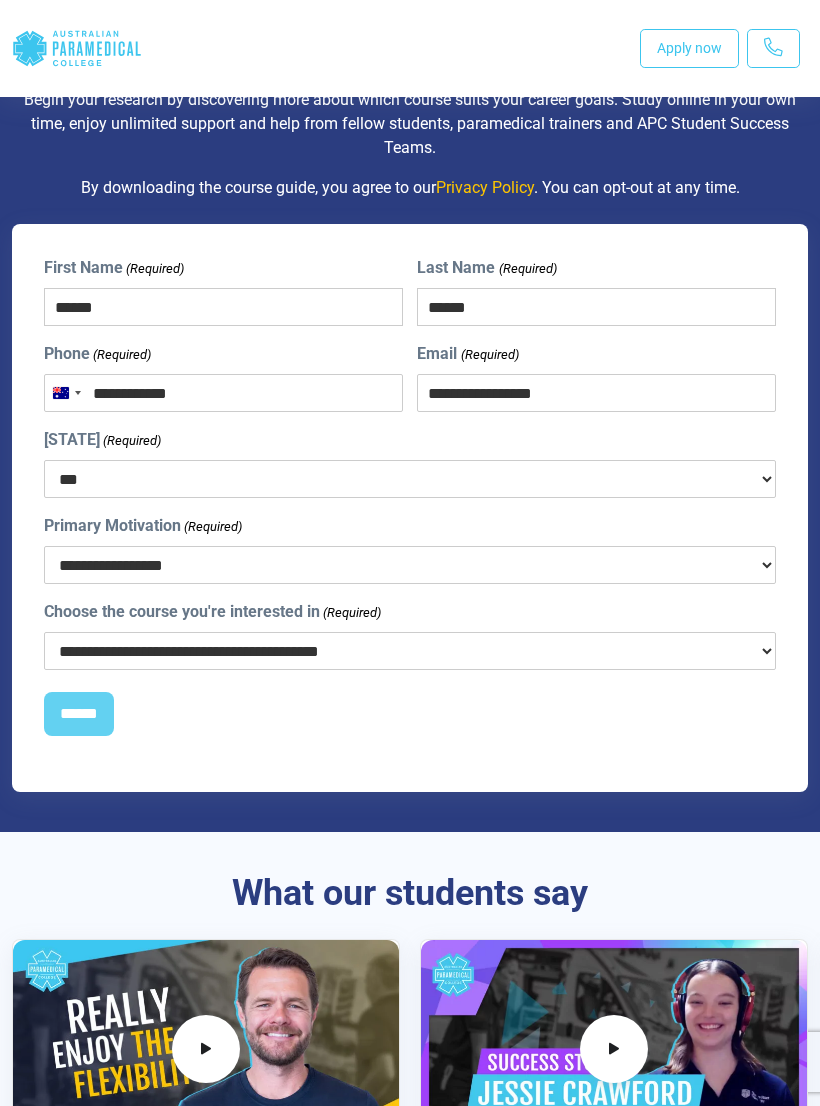 click on "**********" at bounding box center [410, 651] 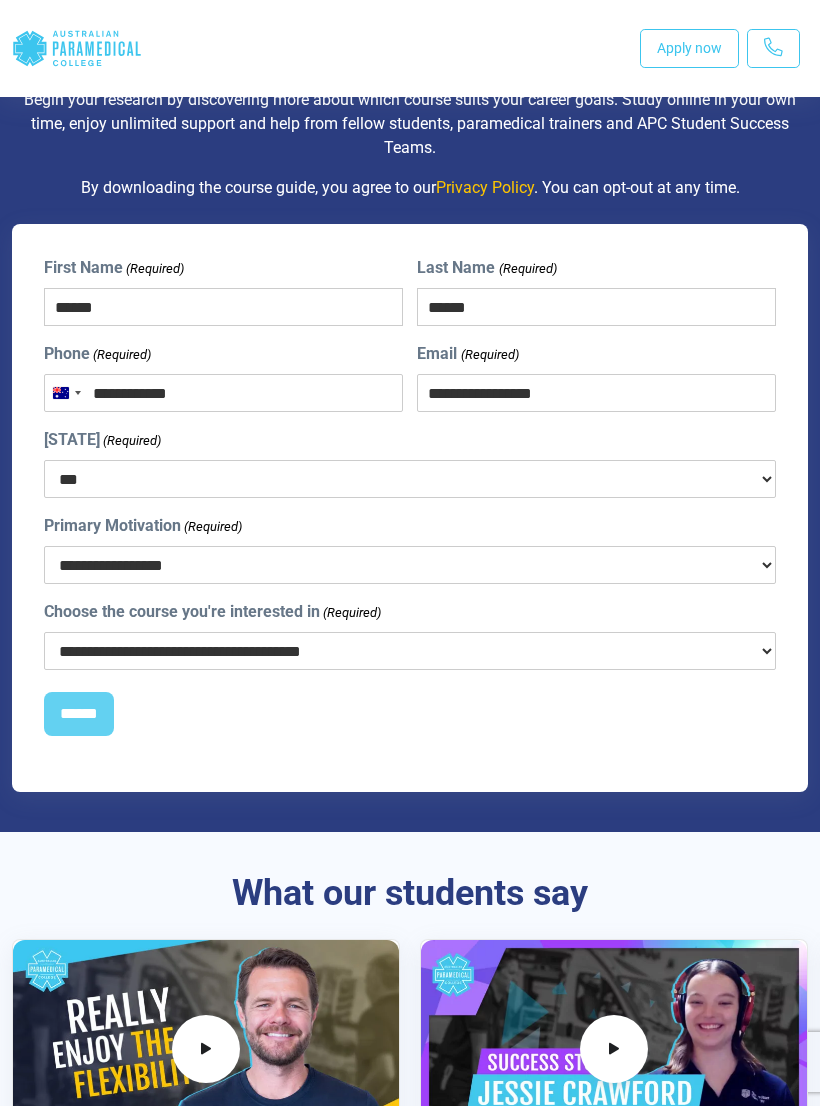 click on "**********" at bounding box center [410, 651] 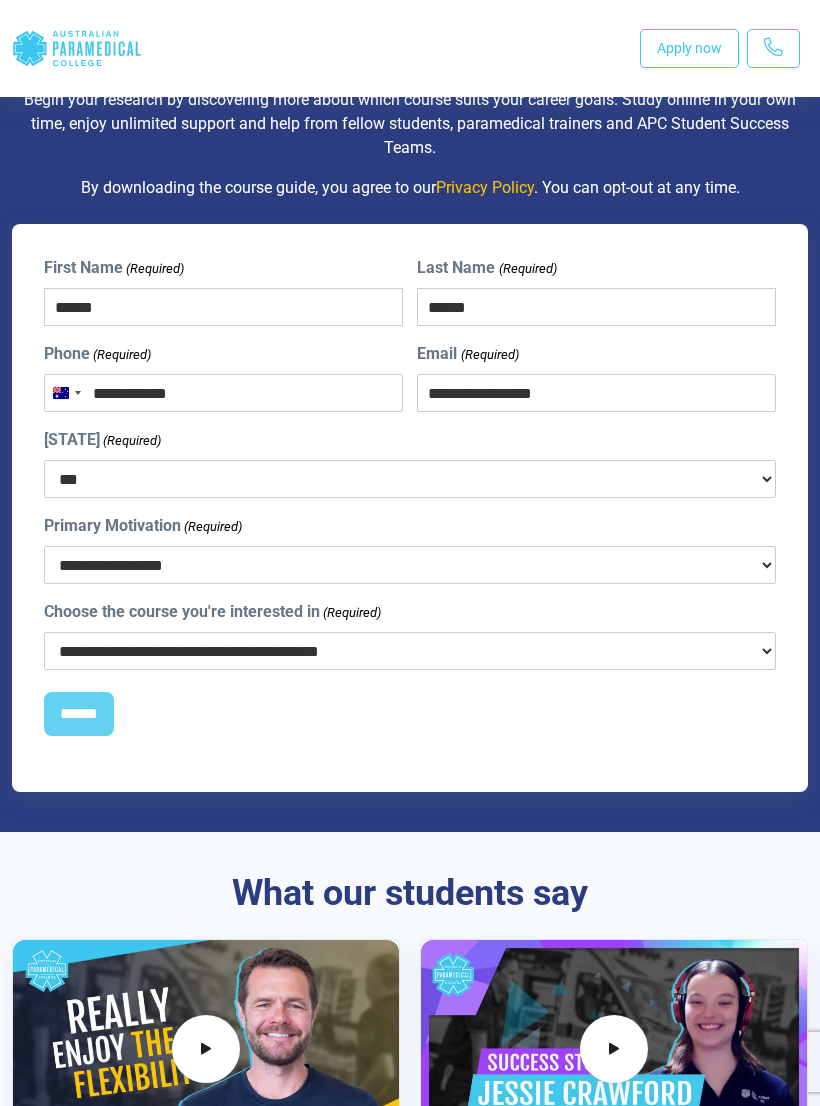 click on "******" at bounding box center [79, 714] 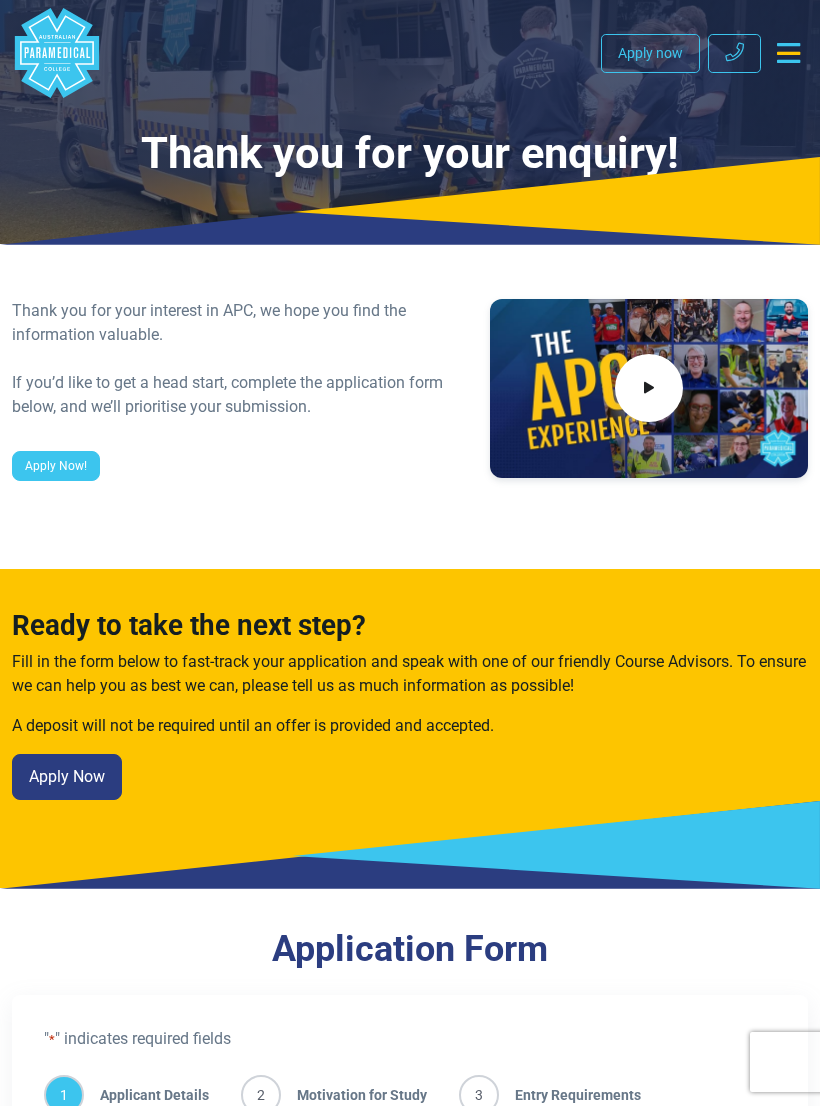 scroll, scrollTop: 0, scrollLeft: 0, axis: both 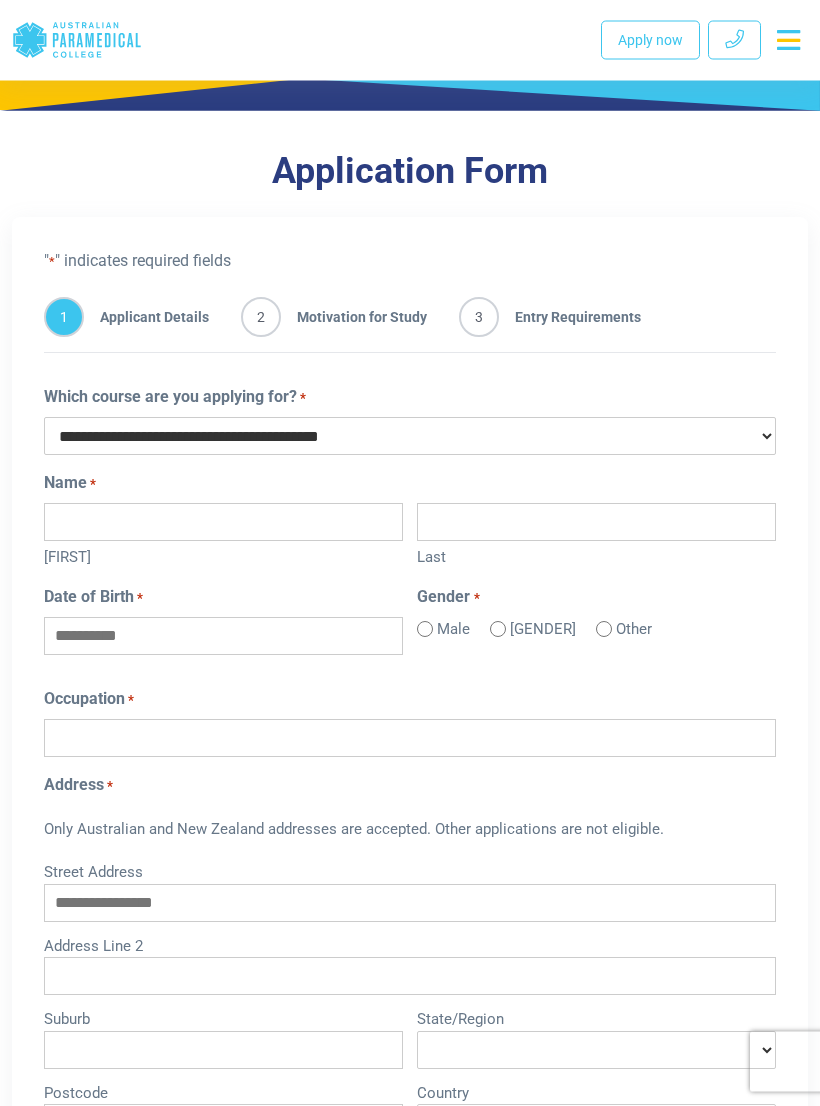 click on "[FIRST]" at bounding box center [223, 523] 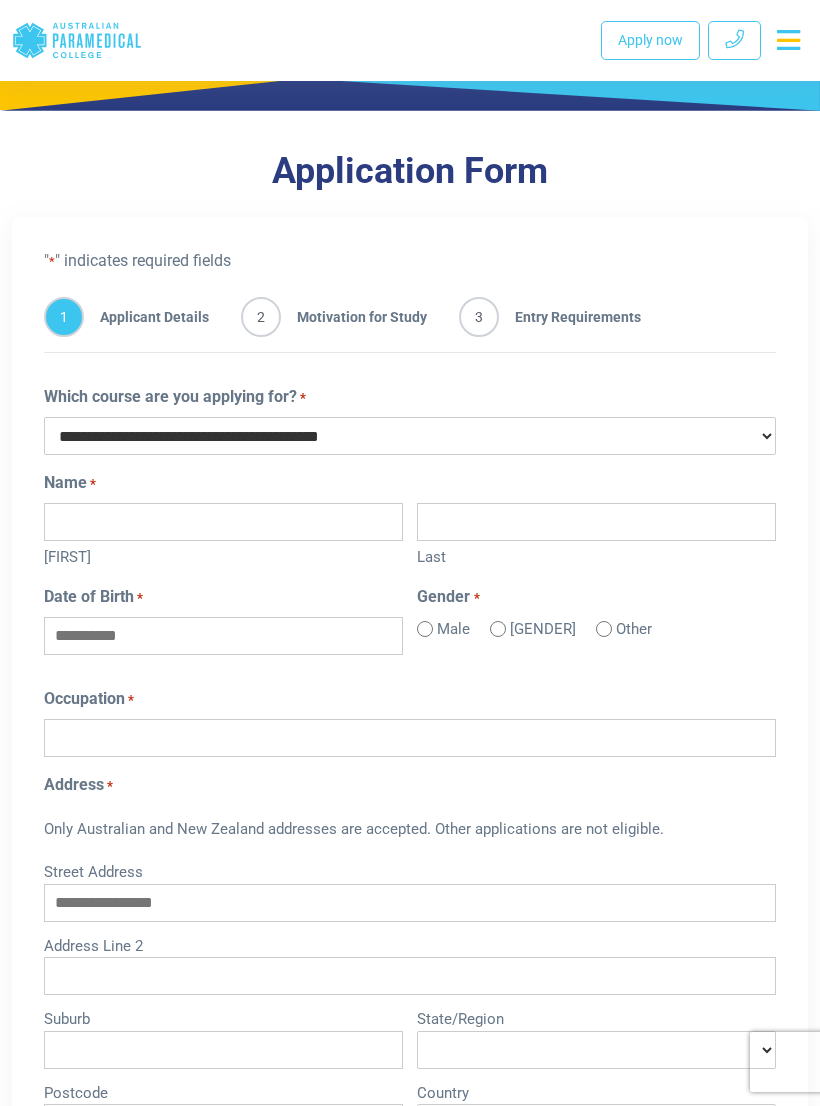scroll, scrollTop: 777, scrollLeft: 0, axis: vertical 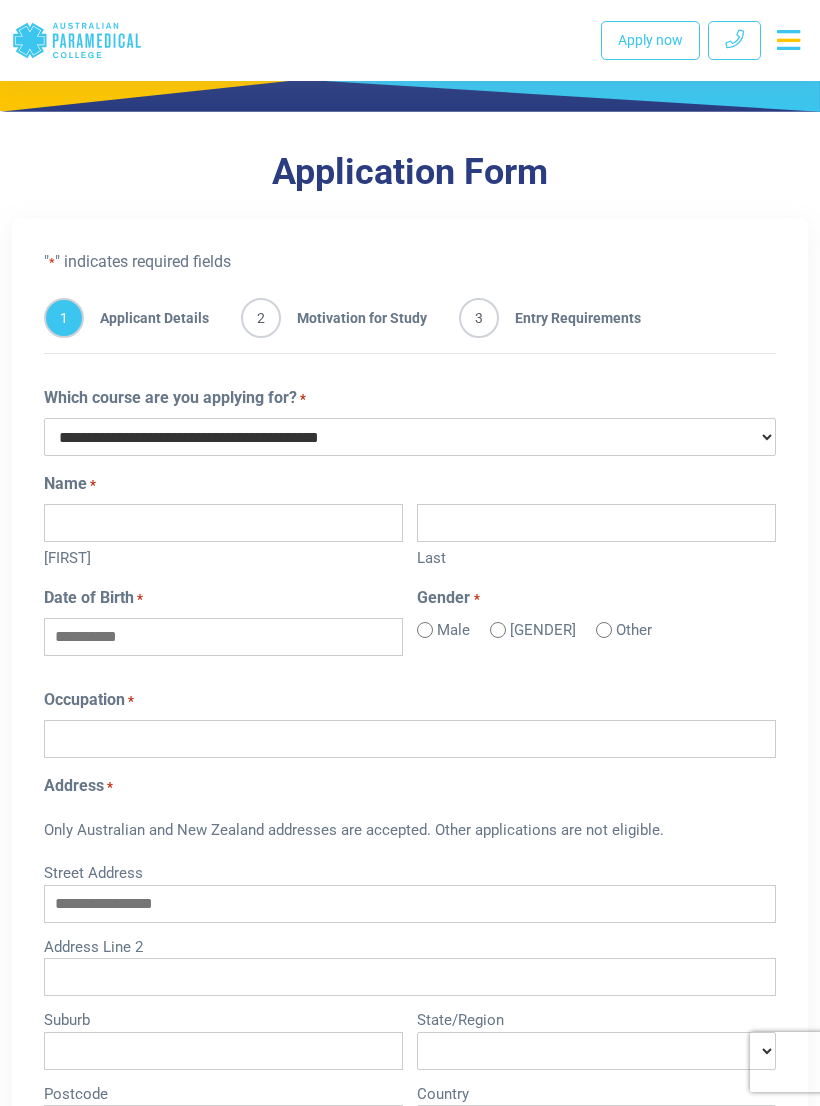 type on "******" 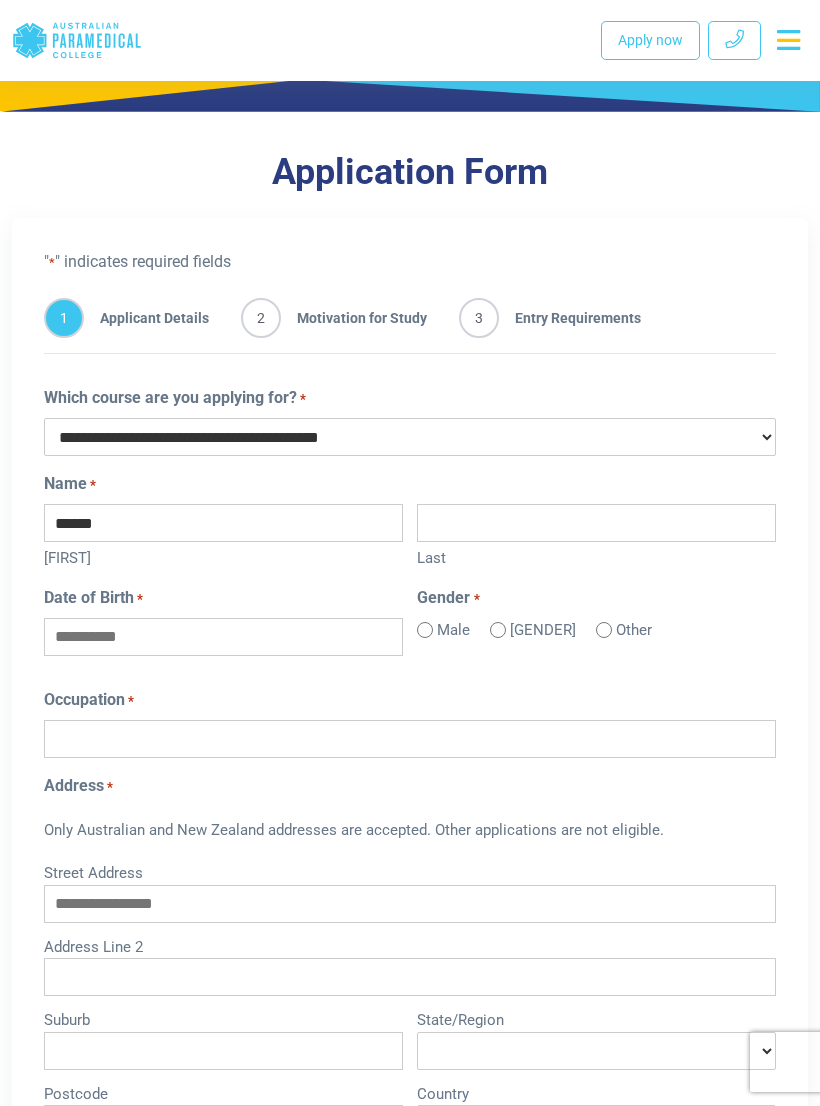 type on "******" 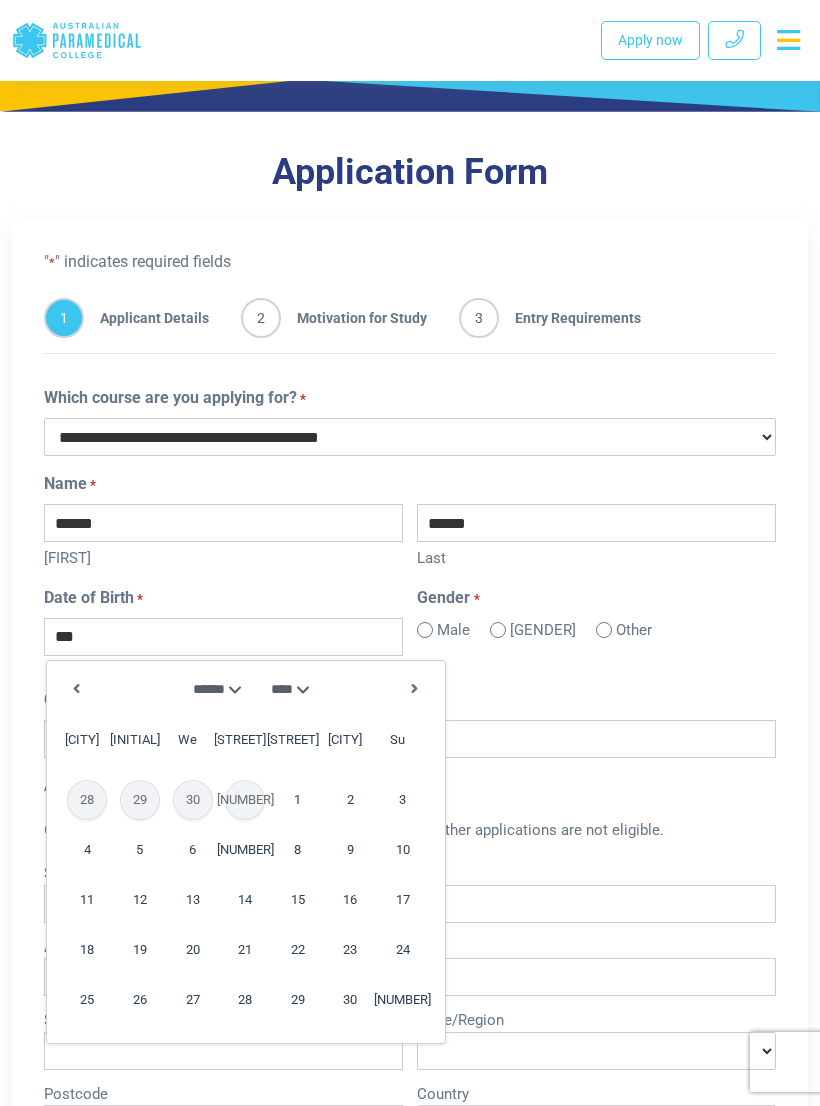 click on "**** **** **** **** **** **** **** **** **** **** **** **** **** **** **** **** **** **** **** **** **** **** **** **** **** **** **** **** **** **** **** **** **** **** **** **** **** **** **** **** **** **** **** **** **** **** **** **** **** **** **** **** **** **** **** **** **** **** **** **** **** **** **** **** **** **** **** **** **** **** **** **** **** **** **** **** **** **** **** **** **** **** **** **** **** **** **** **** **** **** **** **** **** **** **** **** **** **** **** **** **** **** **** **** **** **** **** **** **** **** **** **** **** **** **** **** ****" at bounding box center (293, 689) 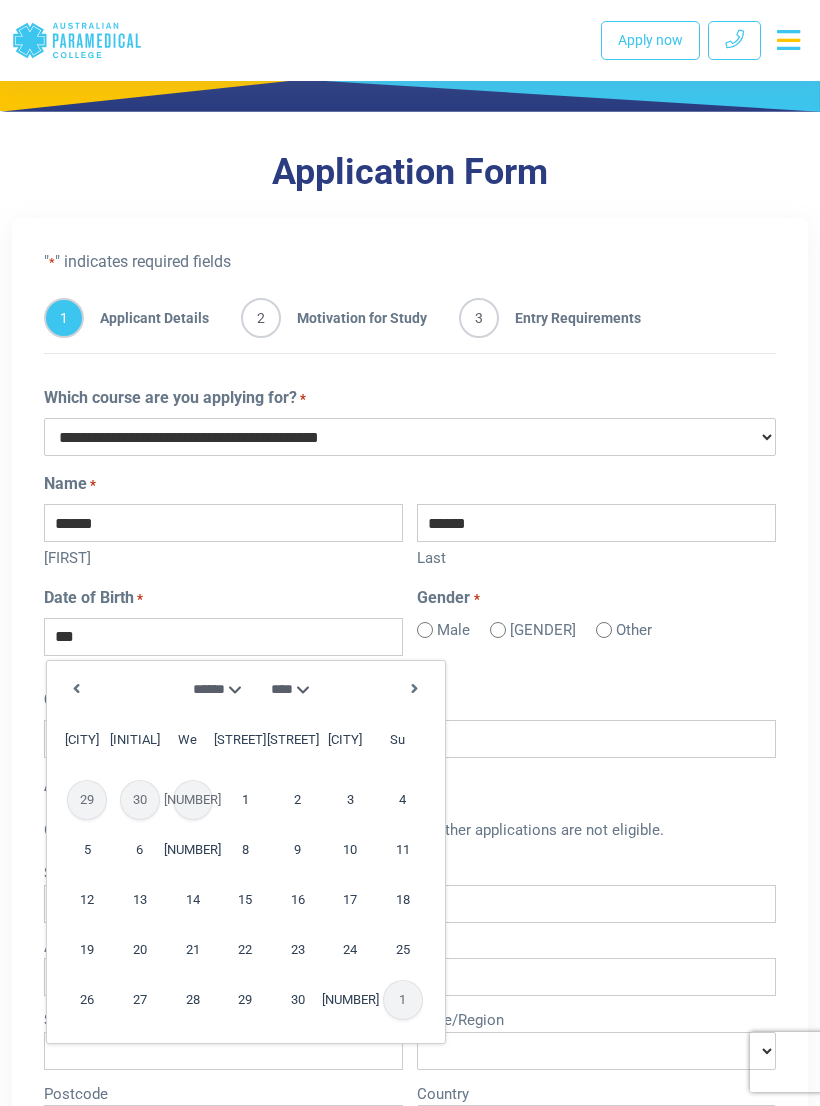 click on "******* ******** ***** ***** *** **** **** ****** ********* ******* ******** ********" at bounding box center [212, 689] 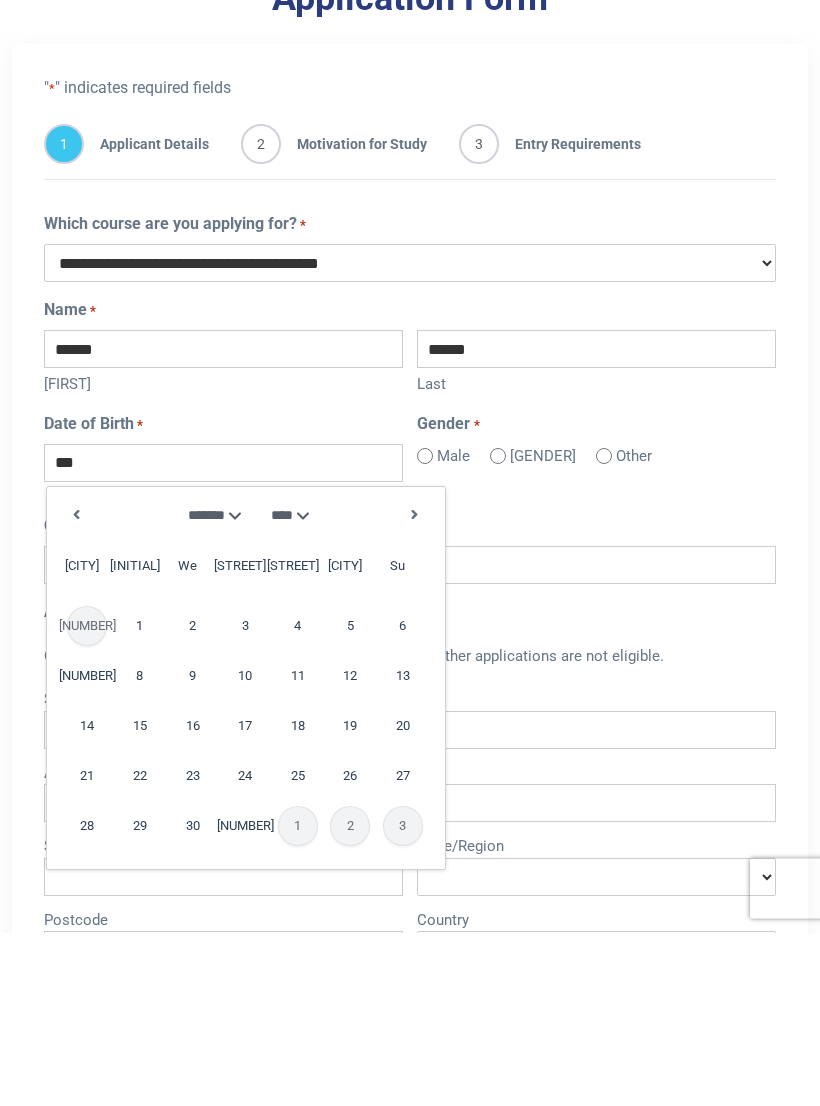 click on "15" at bounding box center (140, 900) 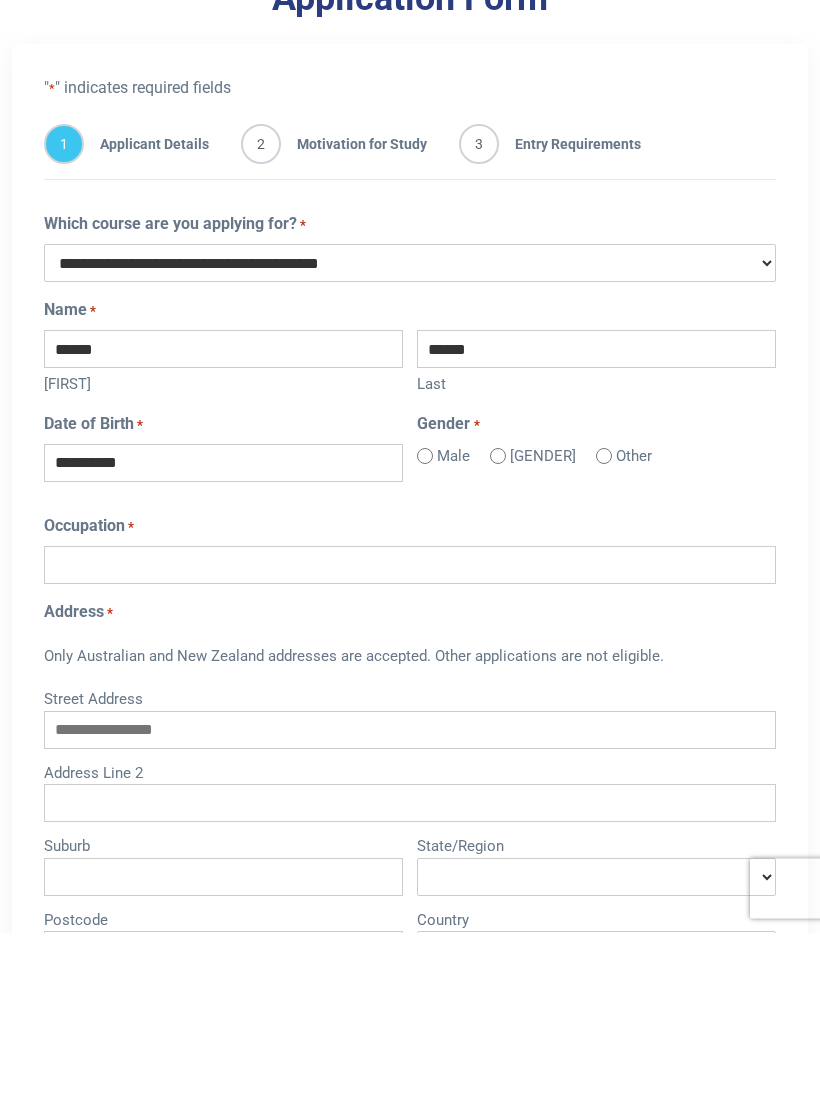 scroll, scrollTop: 951, scrollLeft: 0, axis: vertical 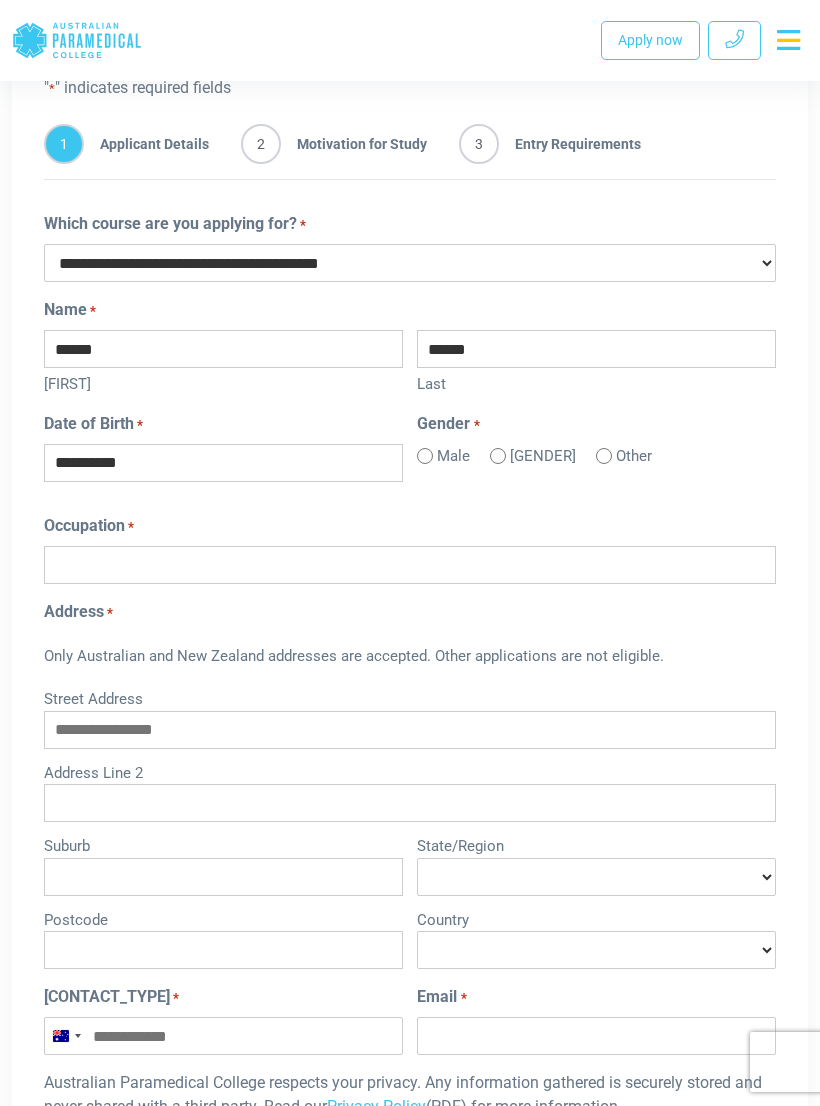 click on "Occupation *" at bounding box center [410, 565] 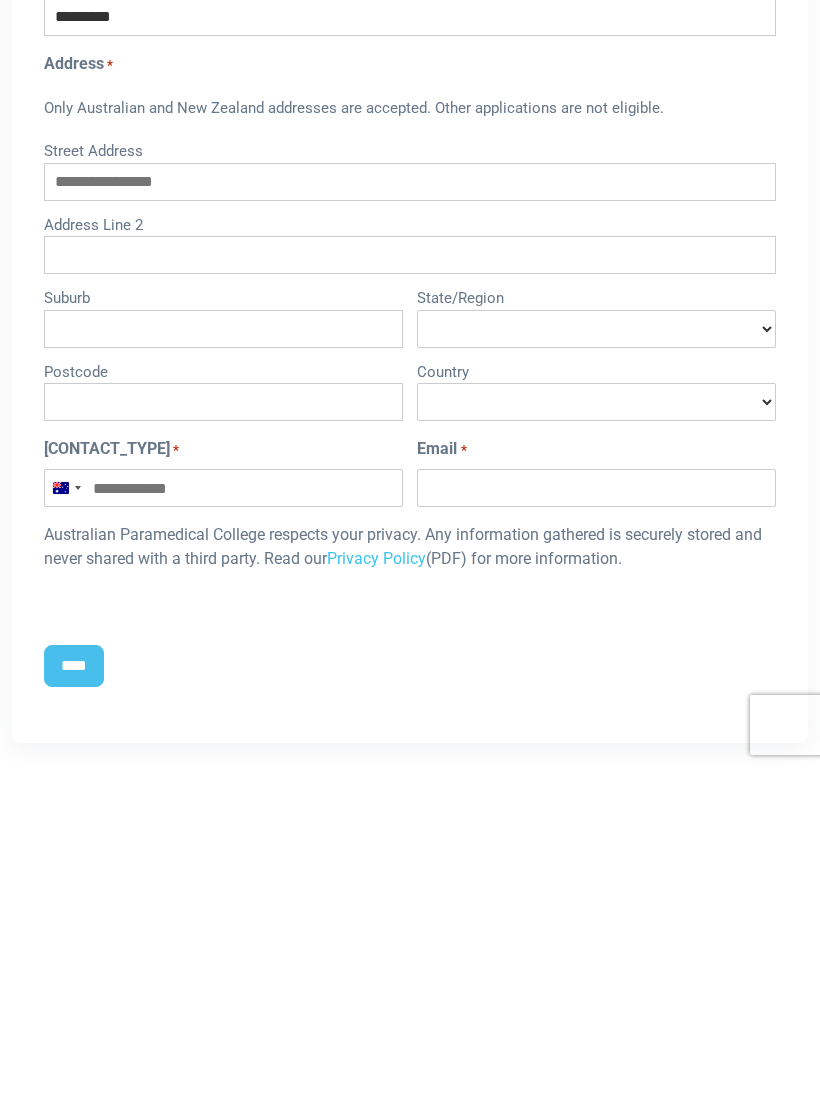 scroll, scrollTop: 1164, scrollLeft: 0, axis: vertical 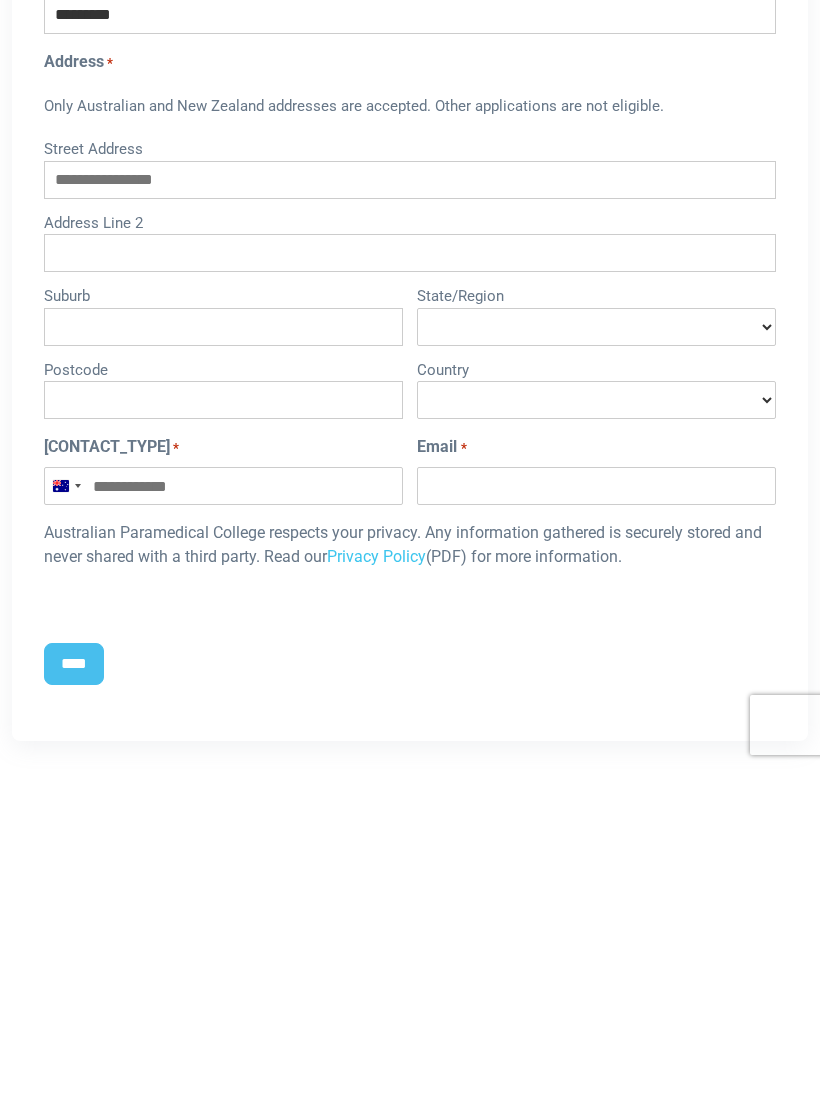 type on "*********" 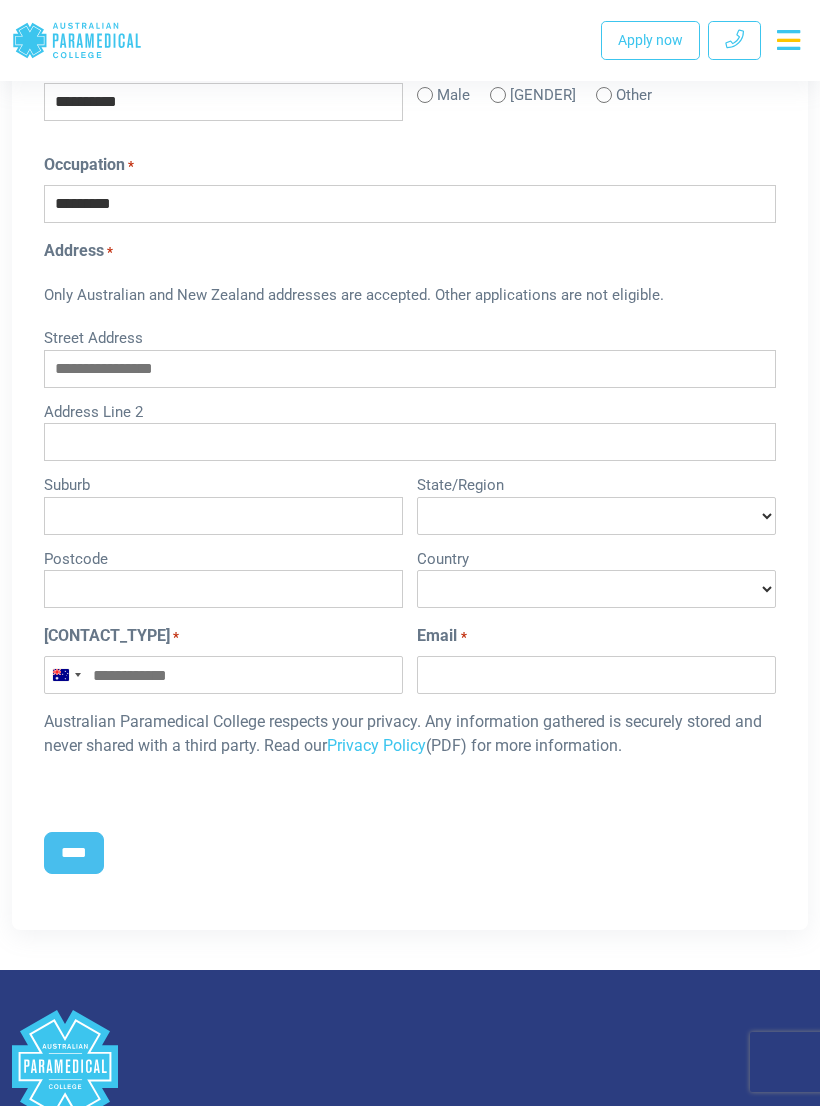 scroll, scrollTop: 1292, scrollLeft: 0, axis: vertical 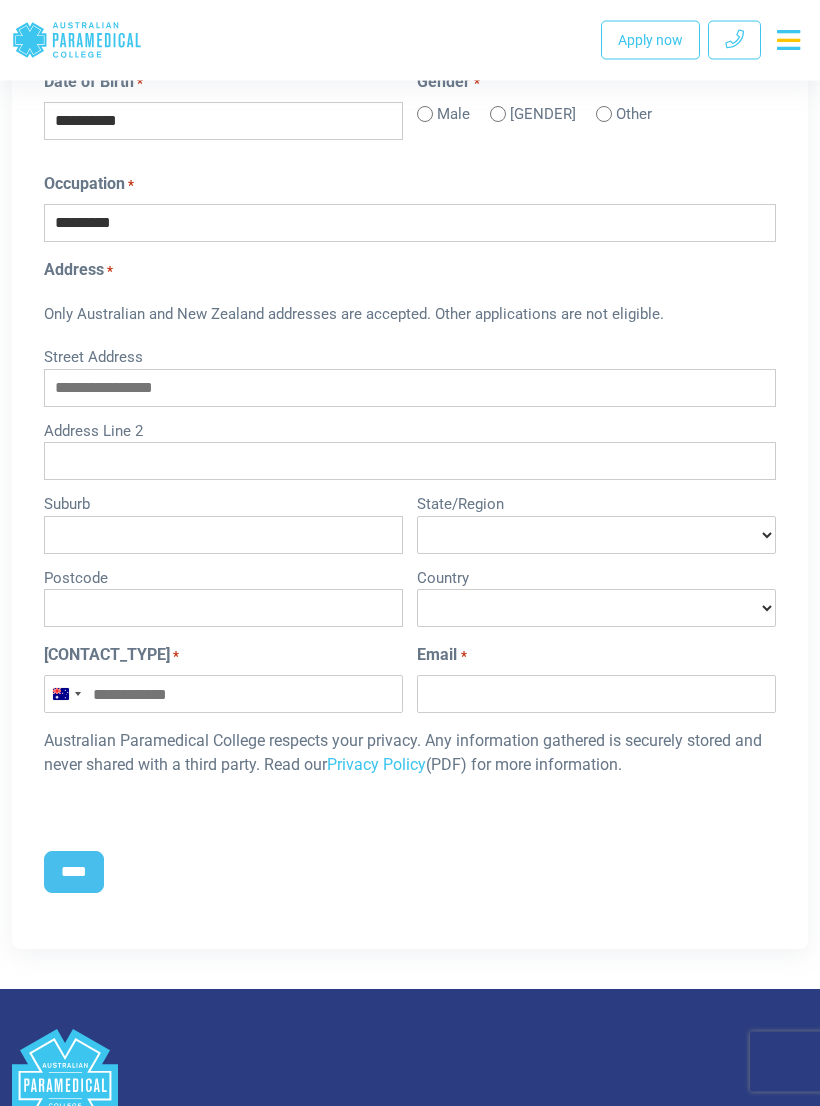 click on "Street Address" at bounding box center (410, 389) 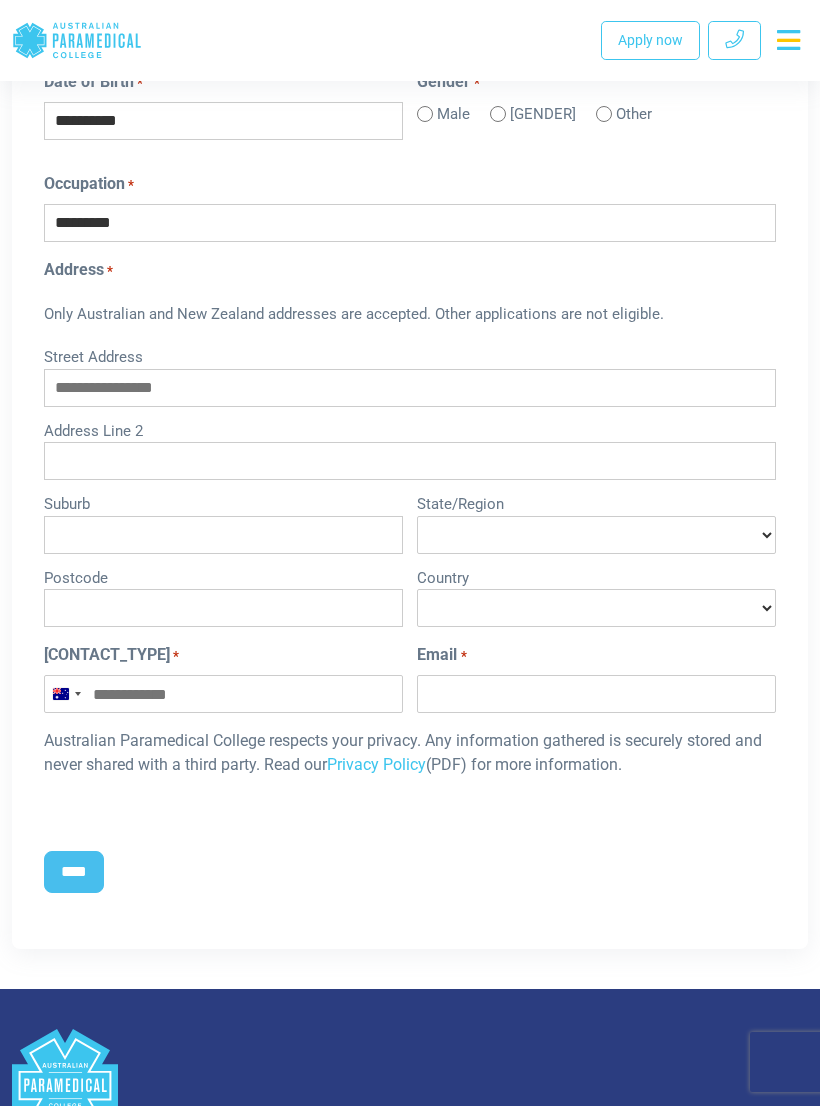 scroll, scrollTop: 1292, scrollLeft: 0, axis: vertical 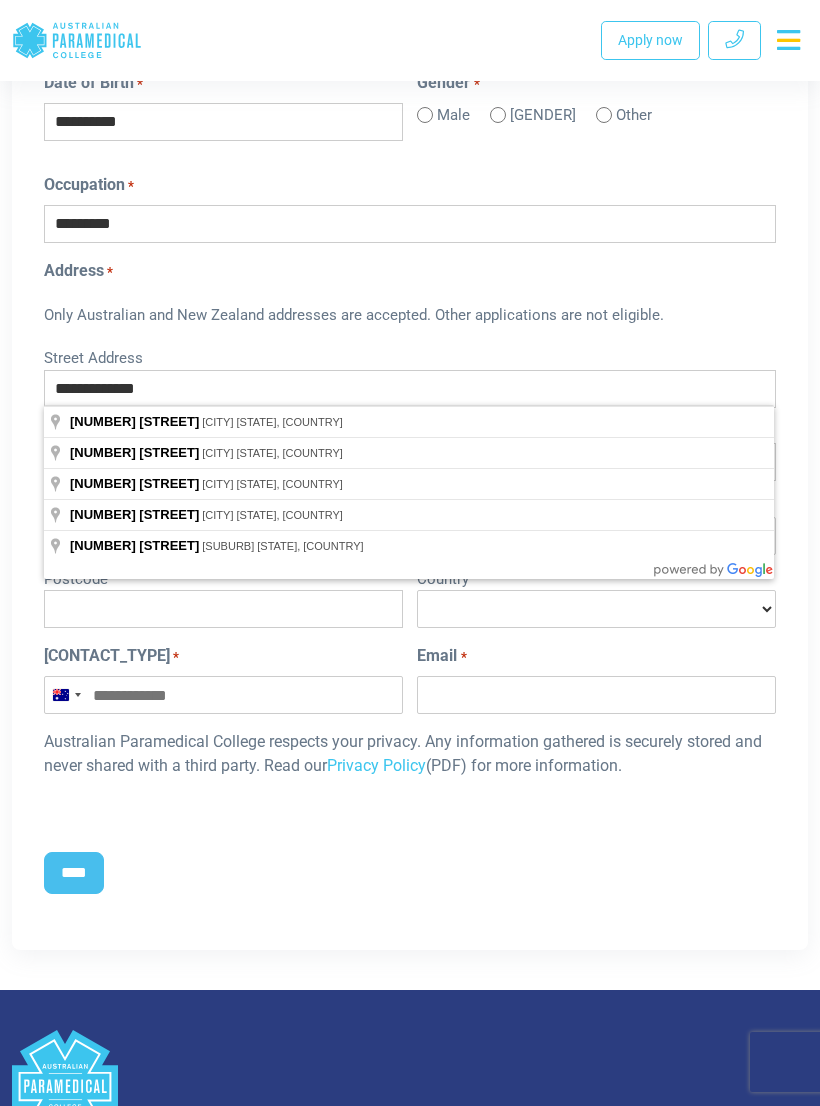 type on "**********" 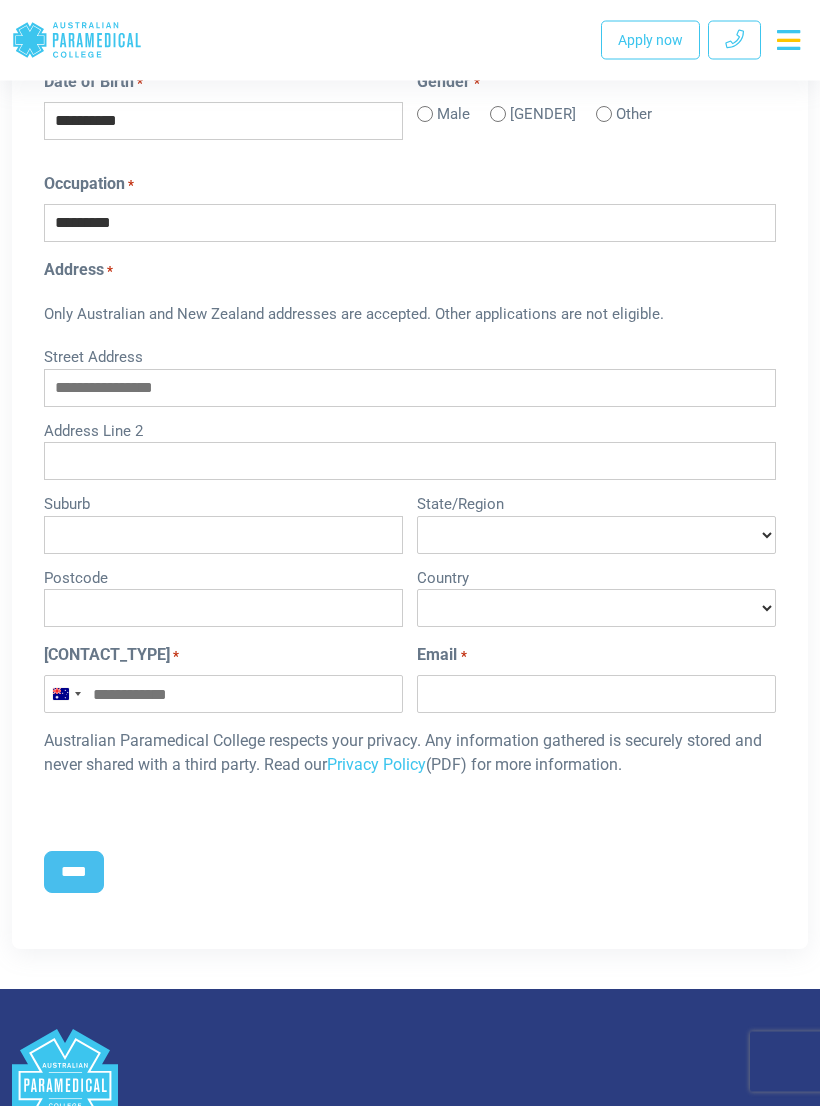 type on "**********" 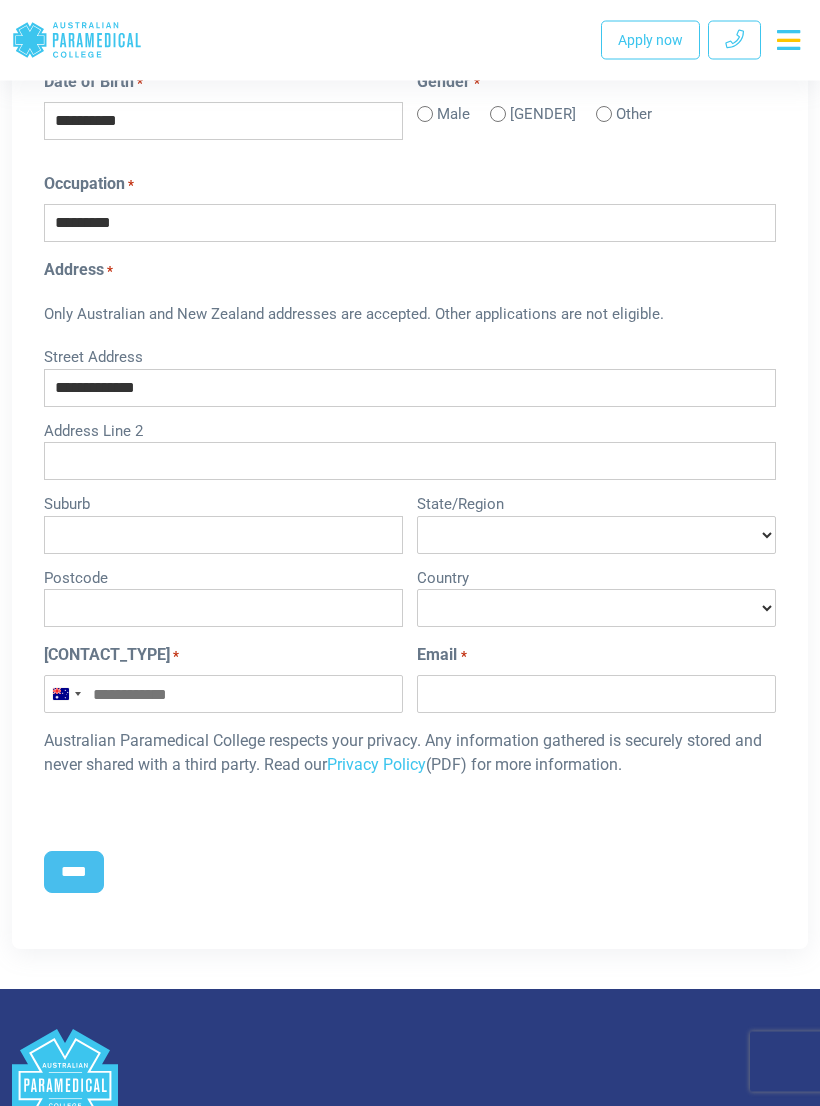 type on "**********" 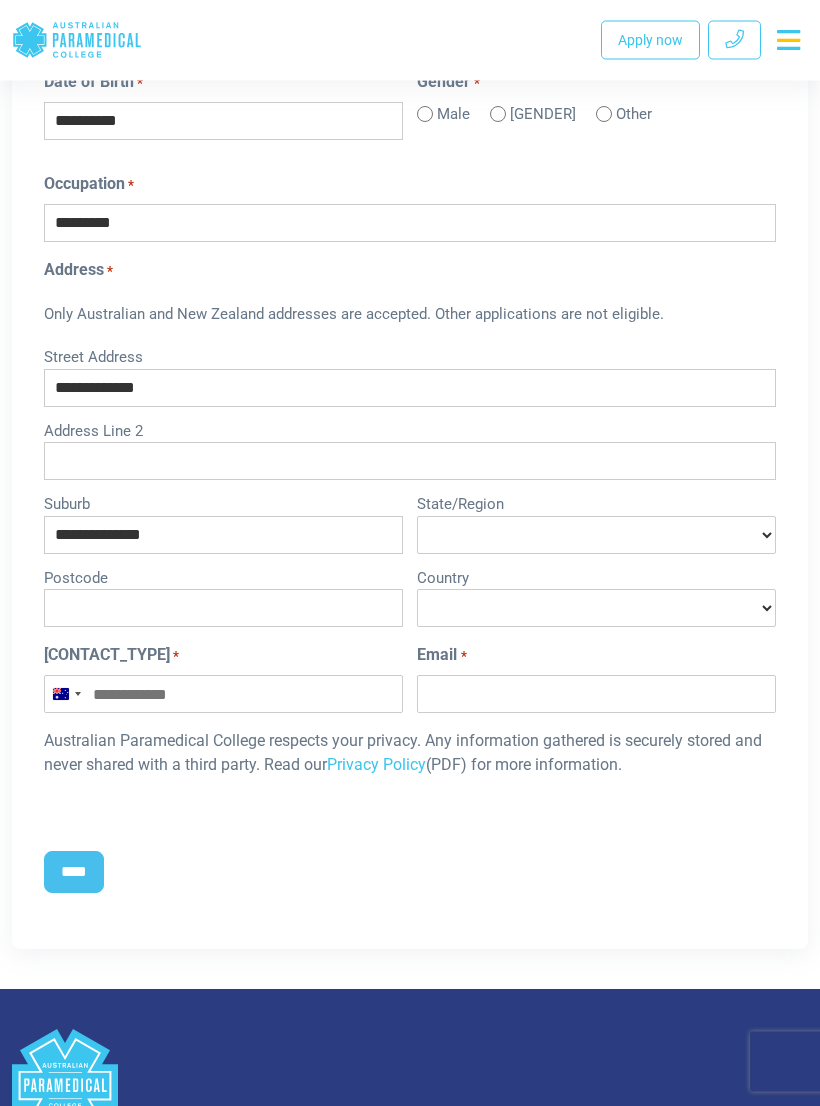 type on "****" 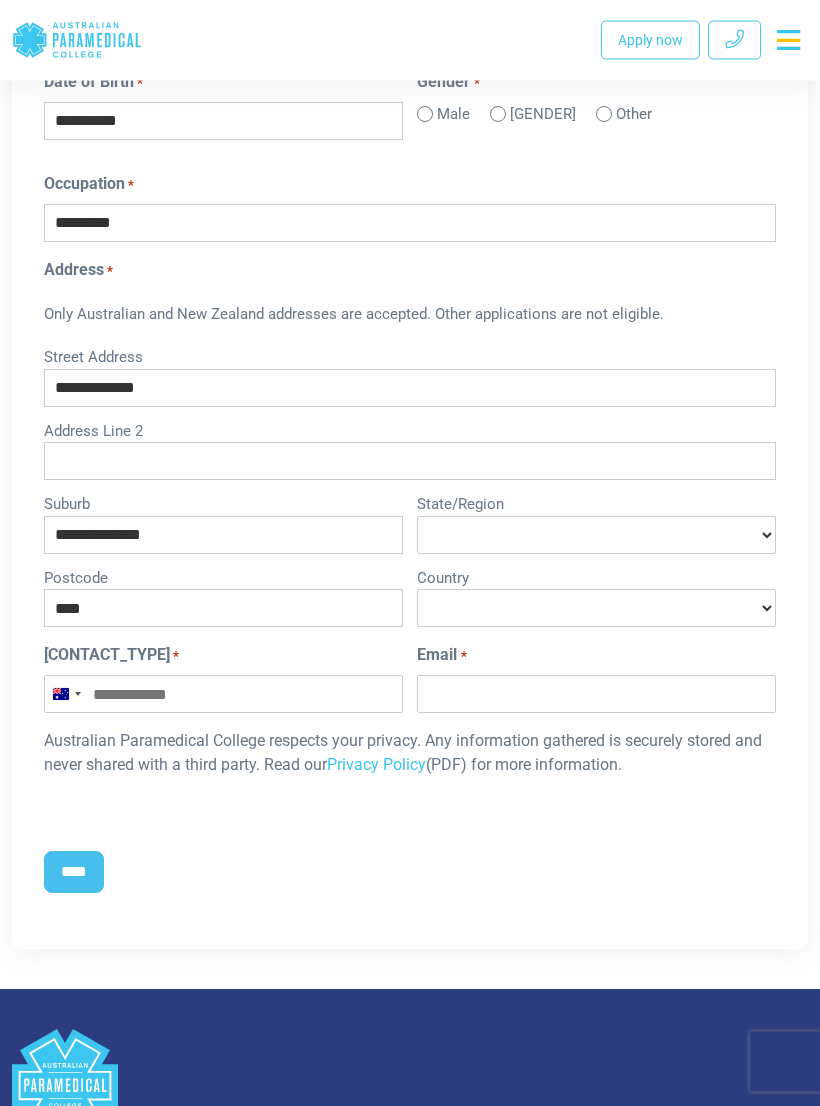 select on "*********" 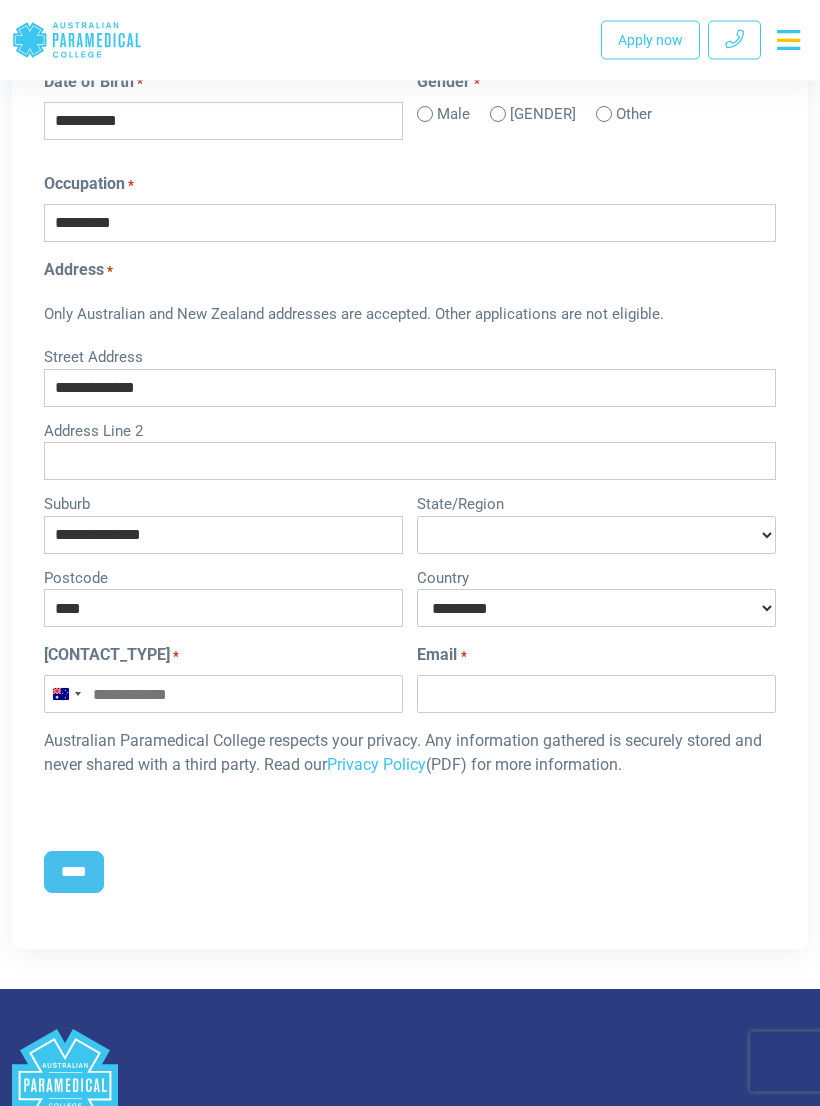 scroll, scrollTop: 1293, scrollLeft: 0, axis: vertical 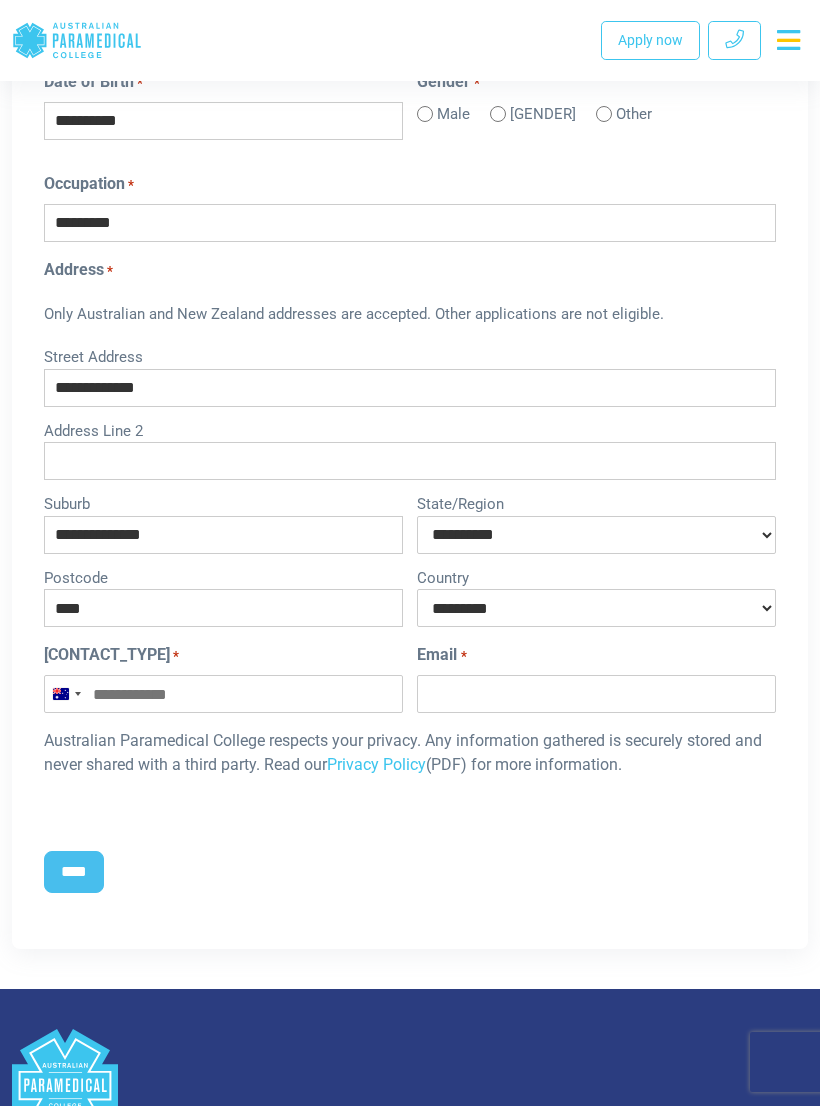 select on "**********" 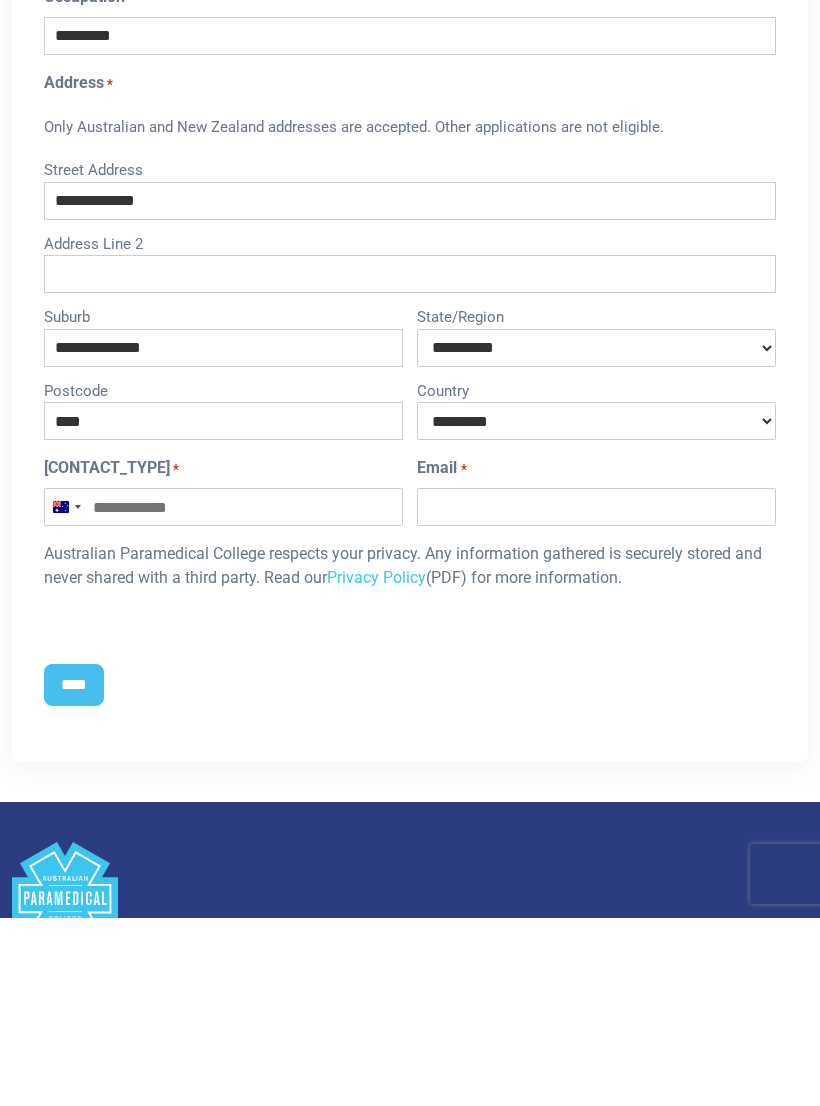click on "Phone [PHONE]" at bounding box center [223, 695] 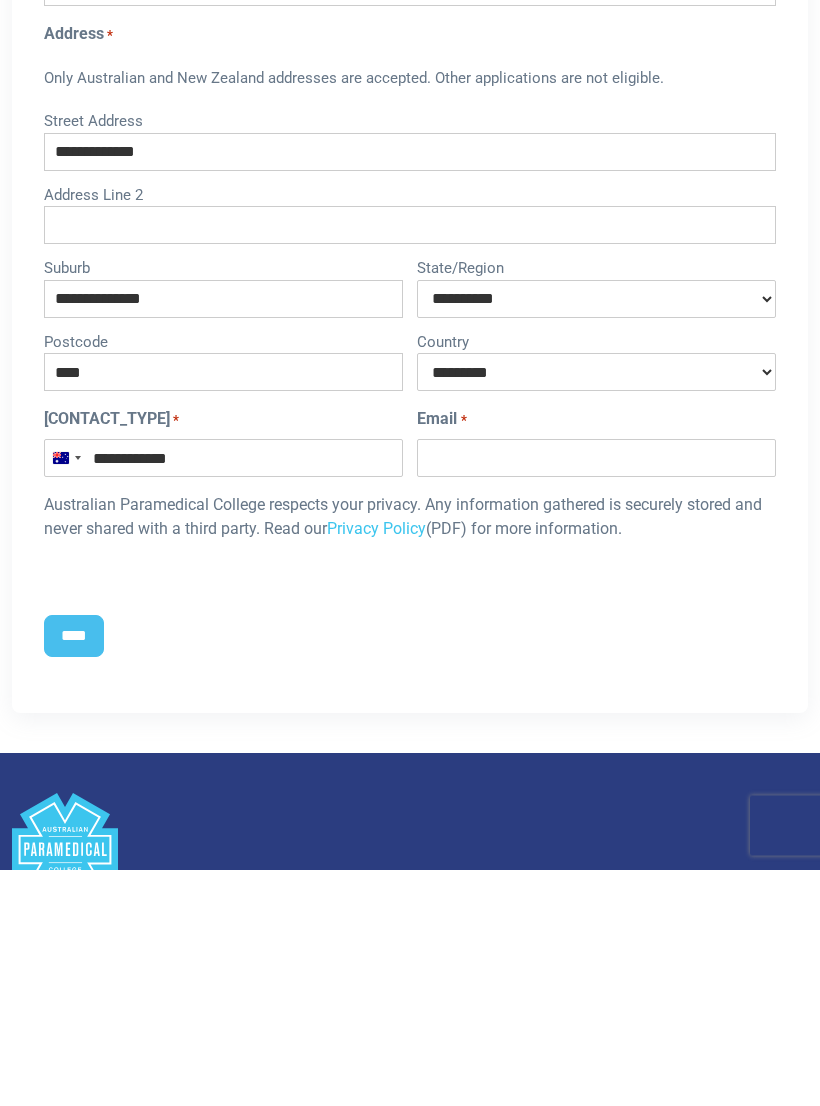 type on "**********" 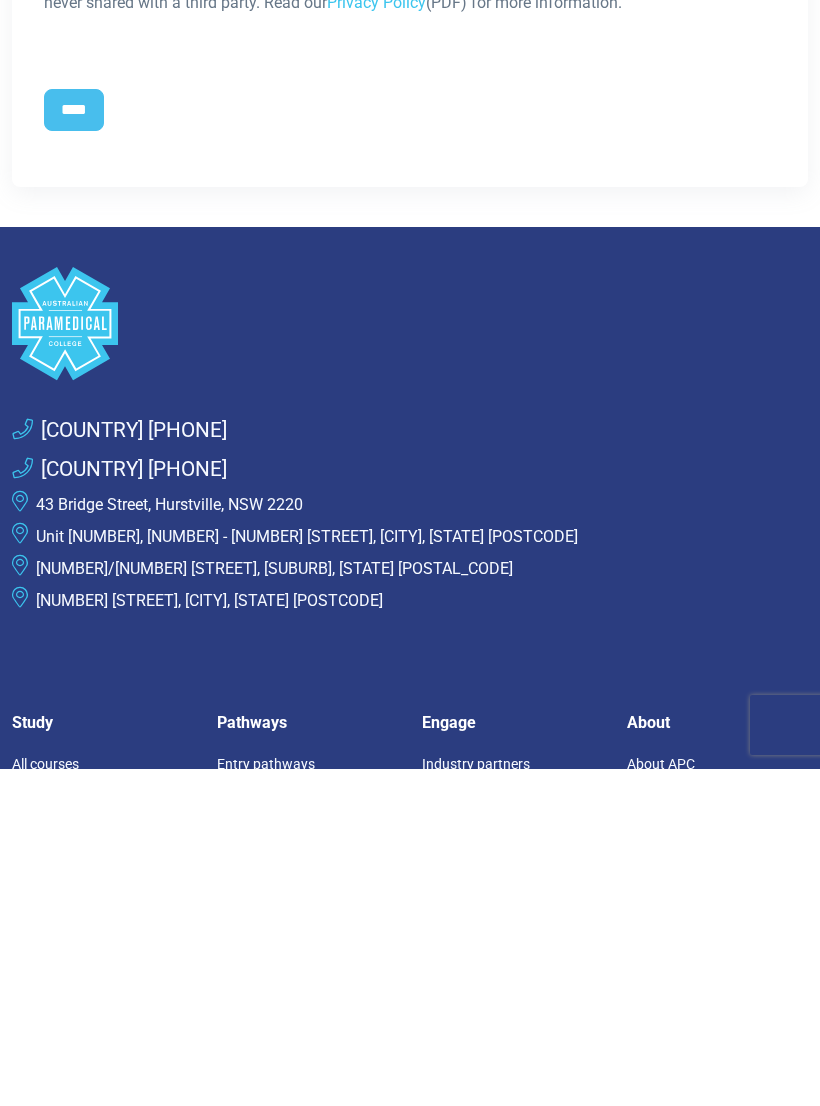 scroll, scrollTop: 1738, scrollLeft: 0, axis: vertical 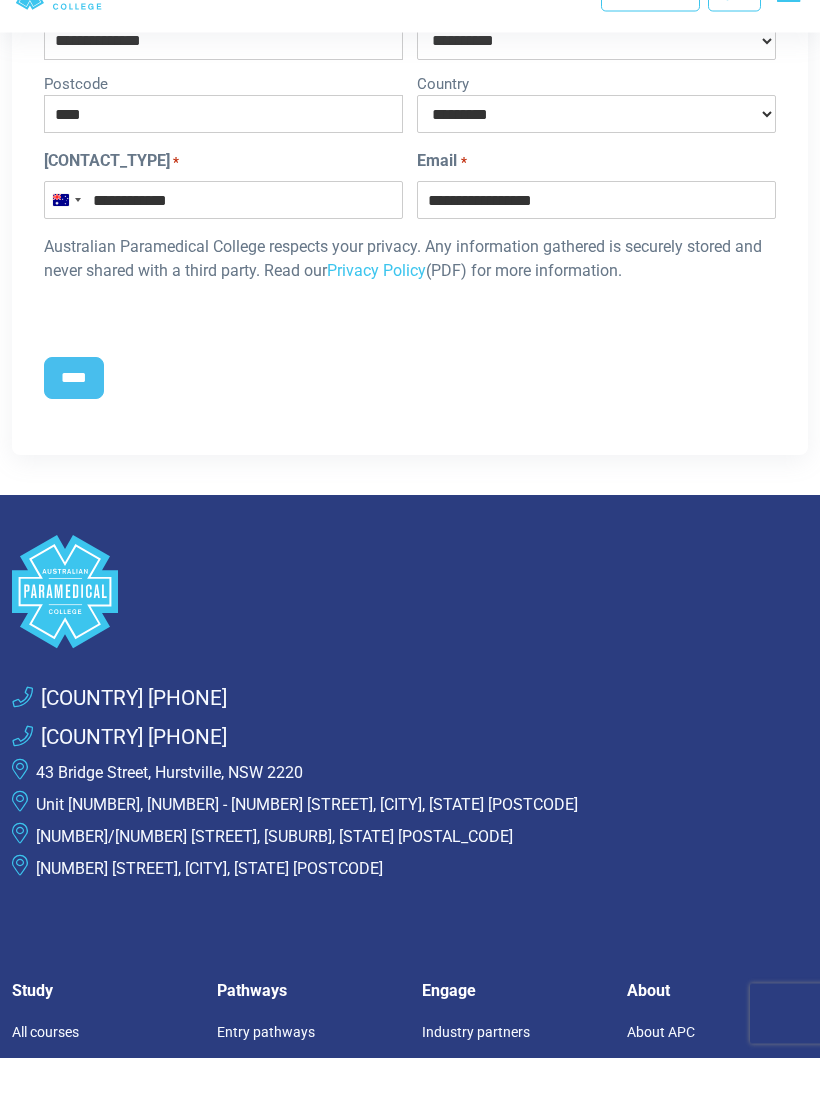 type on "**********" 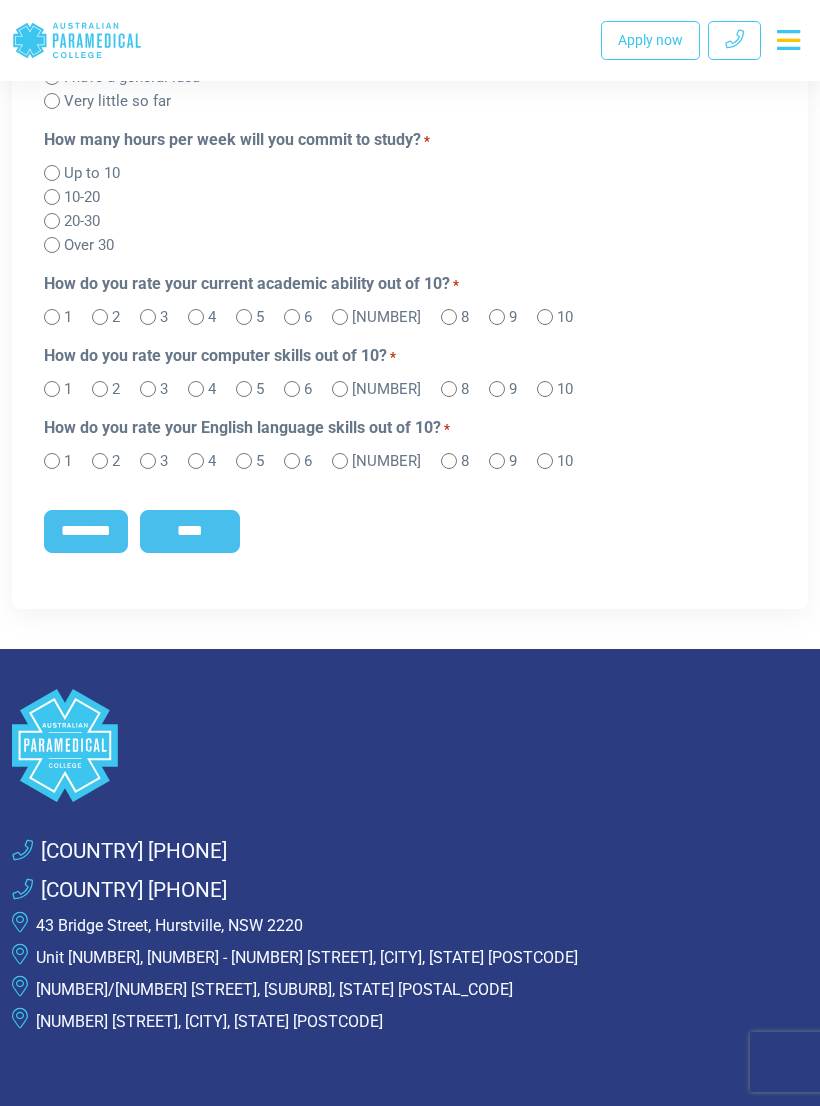 scroll, scrollTop: 926, scrollLeft: 0, axis: vertical 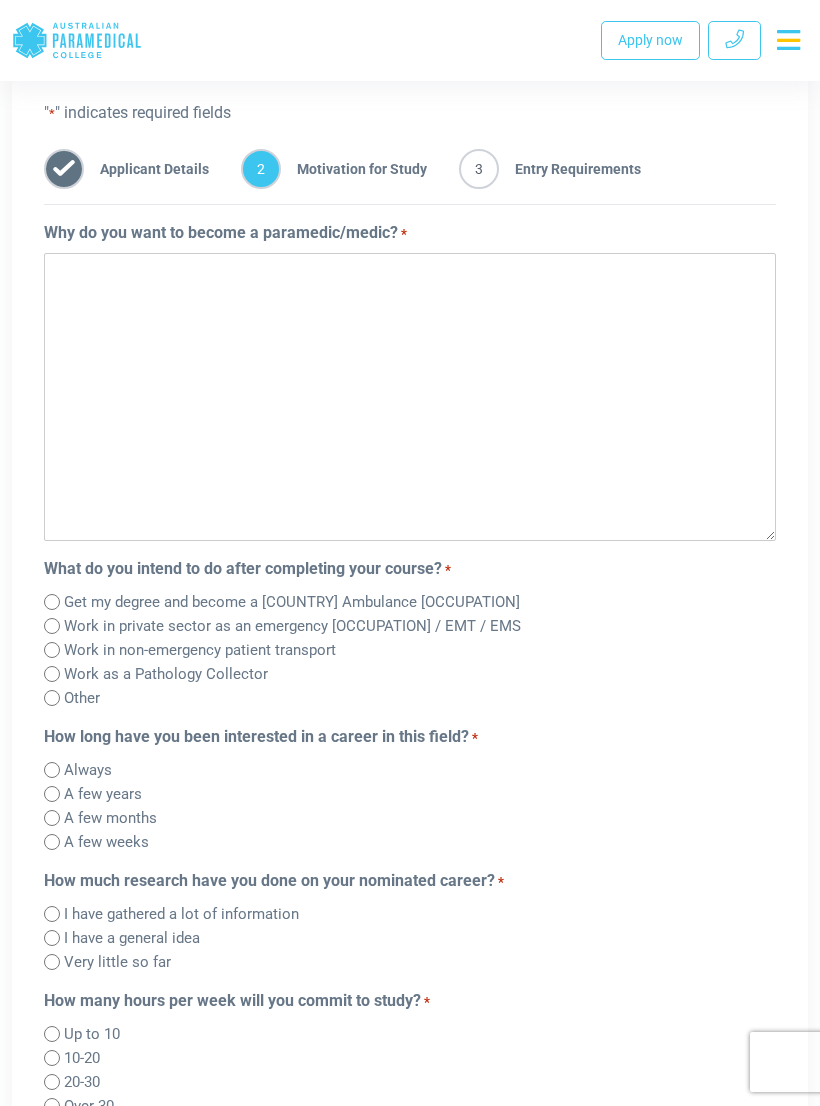 click on "Why do you want to become a paramedic/medic? *" at bounding box center [410, 397] 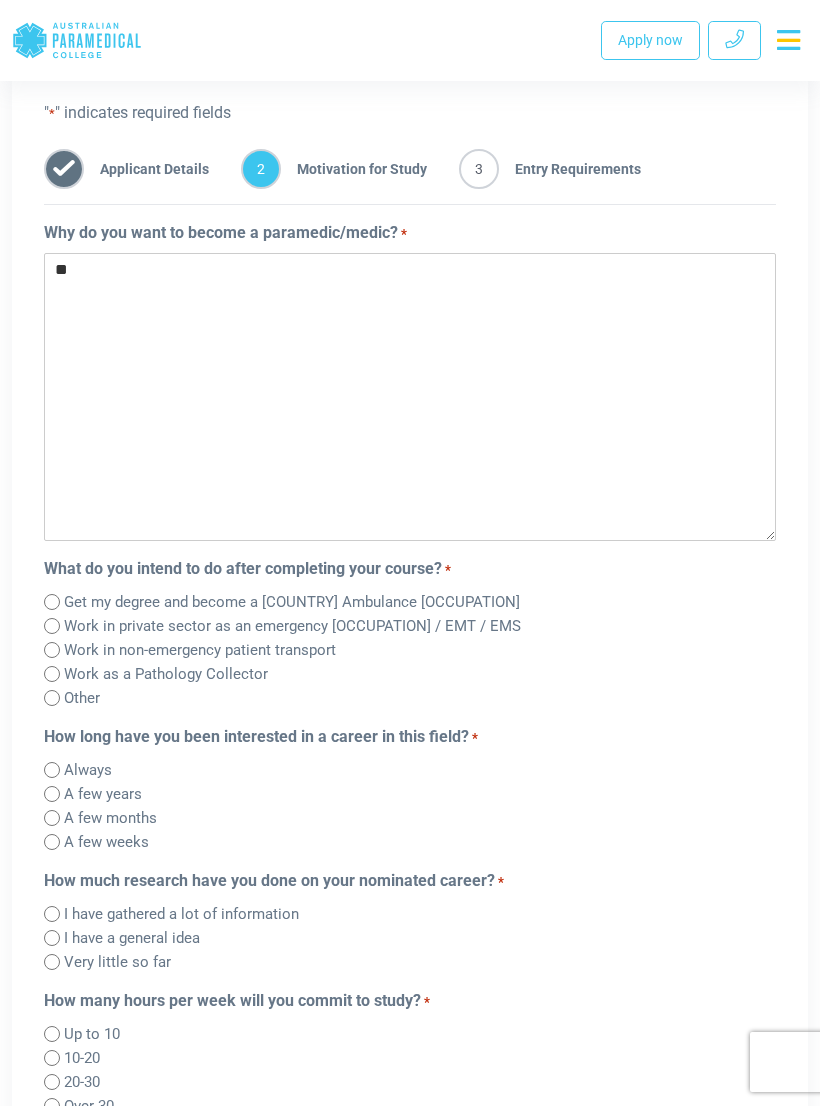 type on "*" 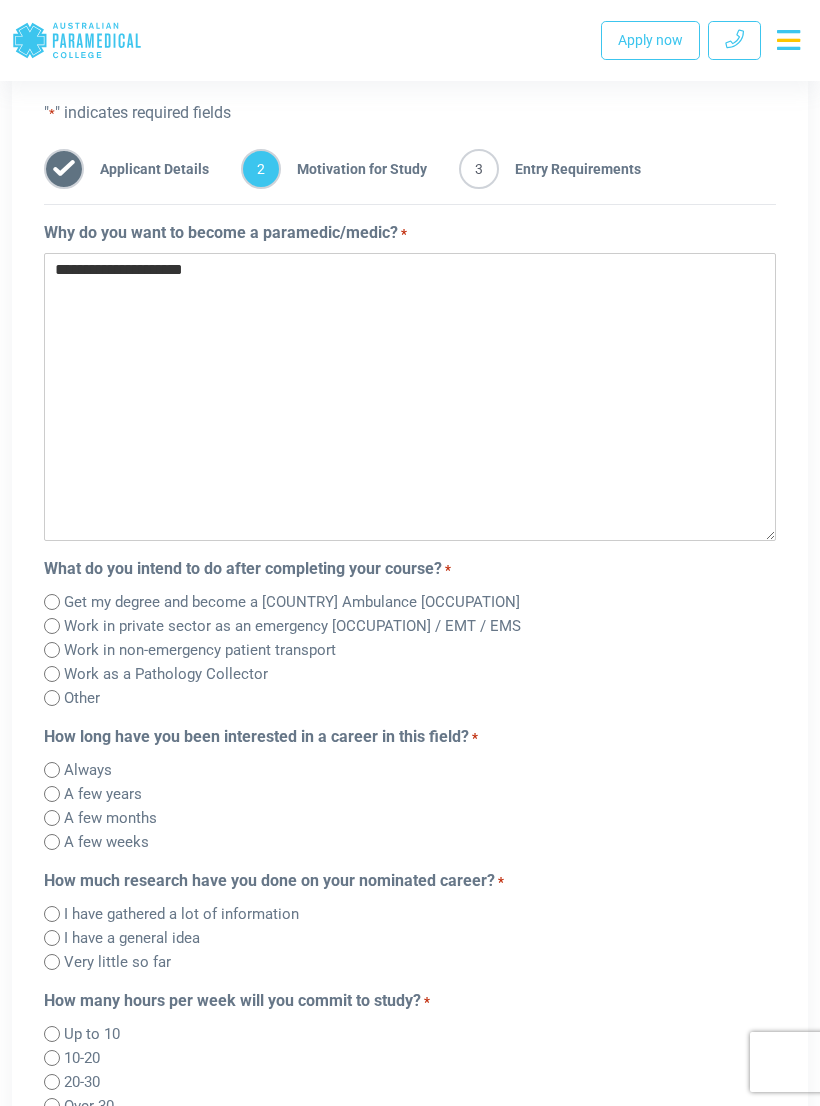 click on "**********" at bounding box center (410, 397) 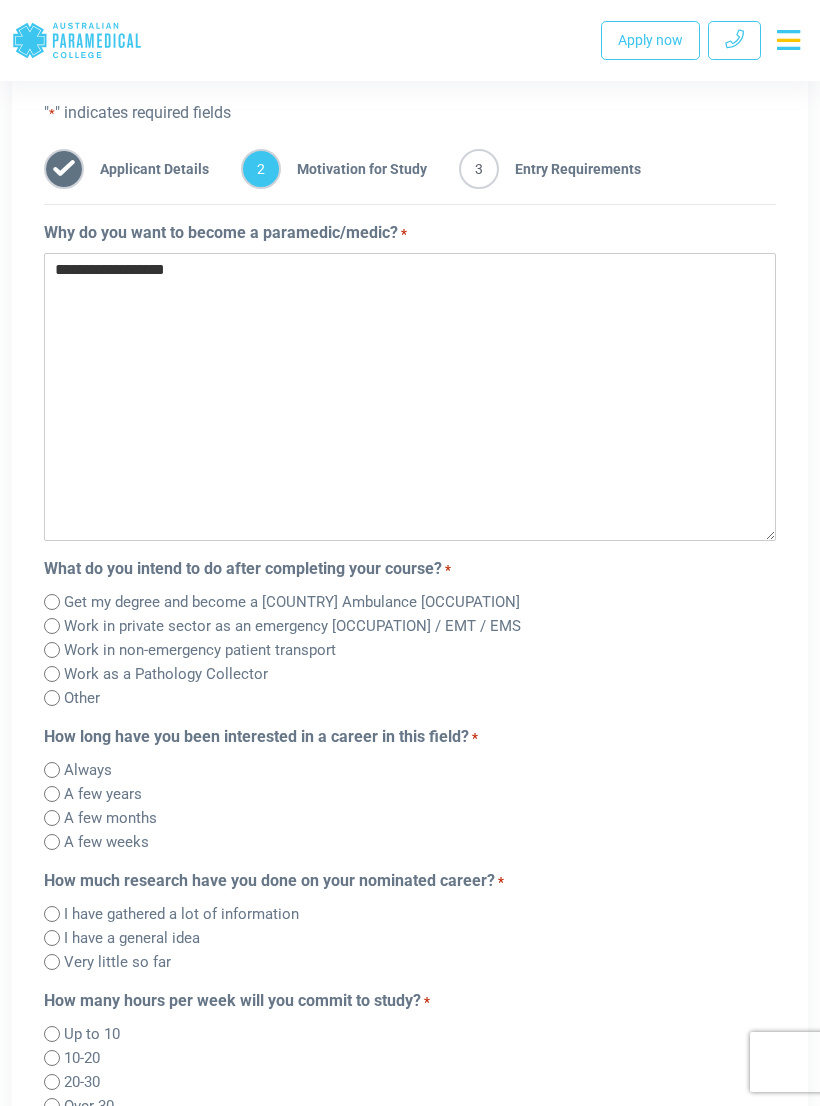 click on "**********" at bounding box center (410, 397) 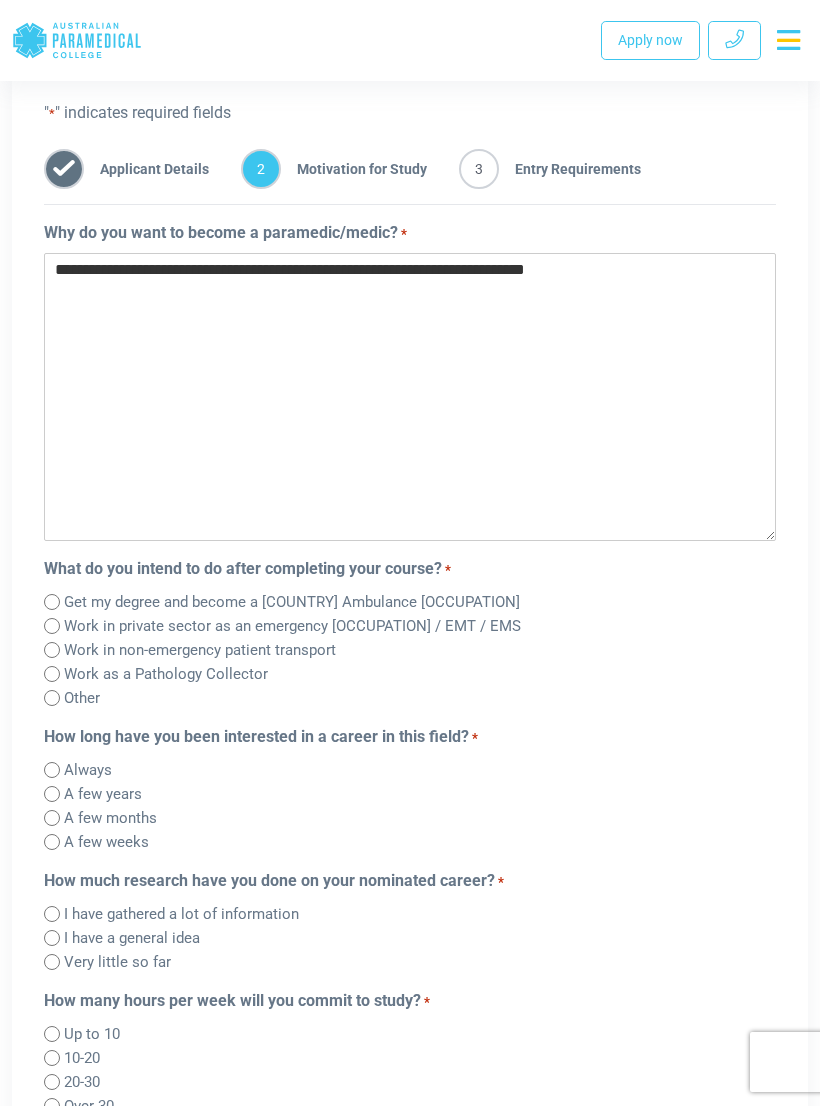 click on "**********" at bounding box center [410, 397] 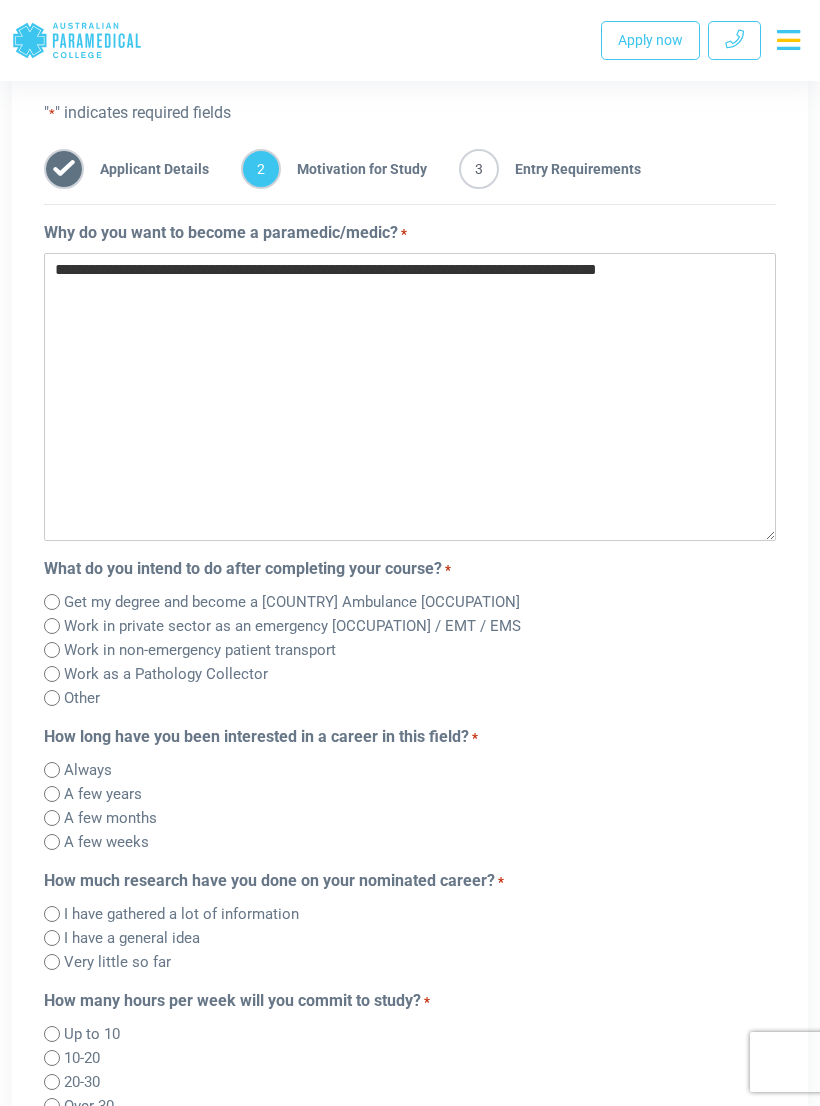 click on "**********" at bounding box center (410, 397) 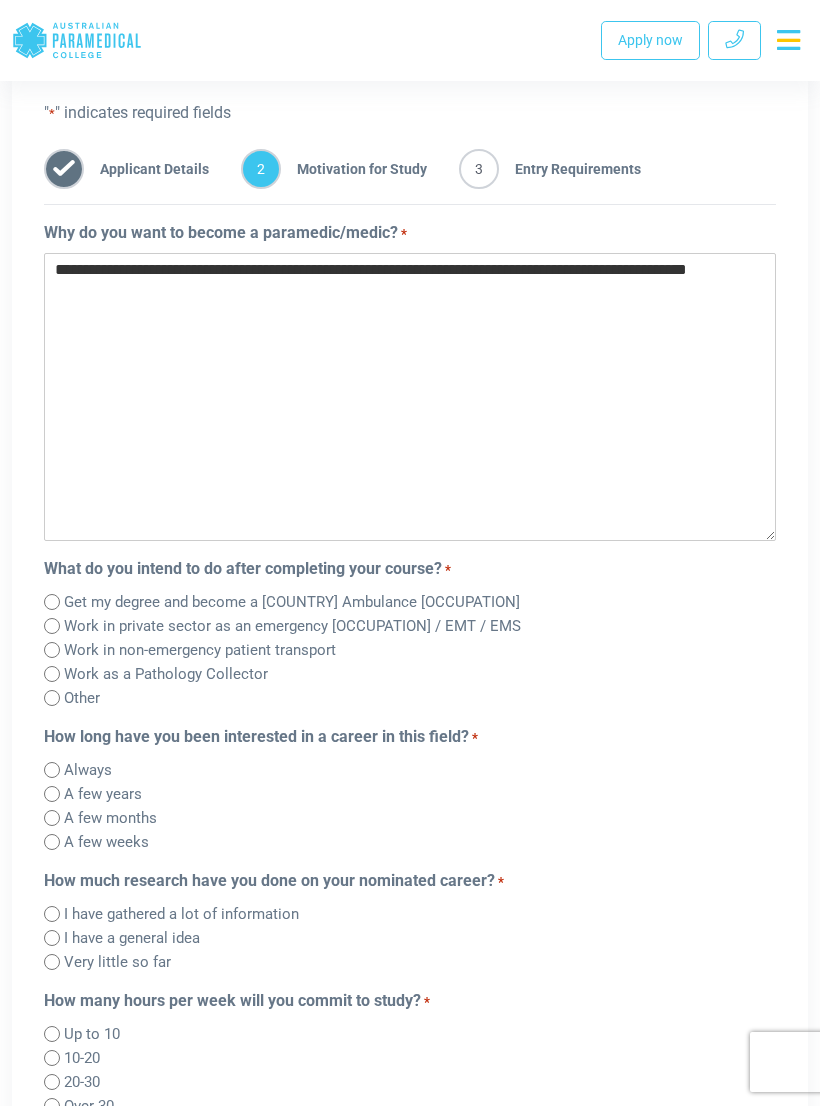 click on "**********" at bounding box center [410, 397] 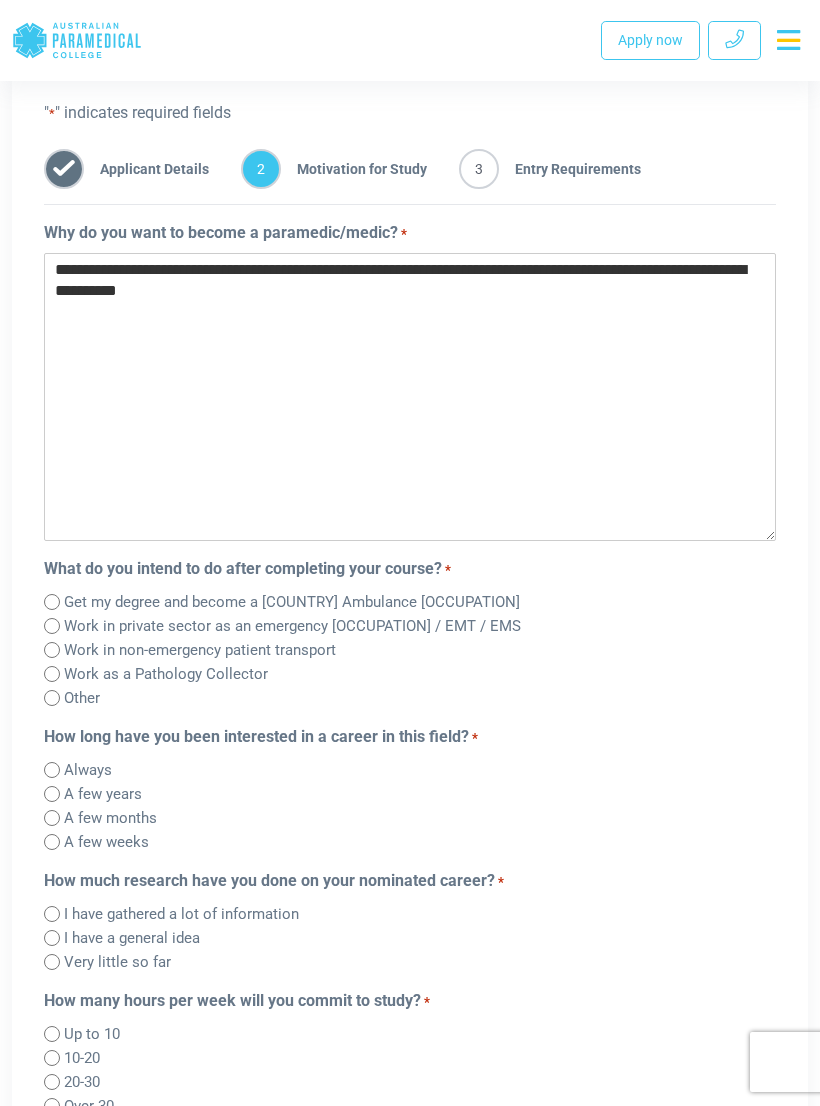 click on "**********" at bounding box center [410, 397] 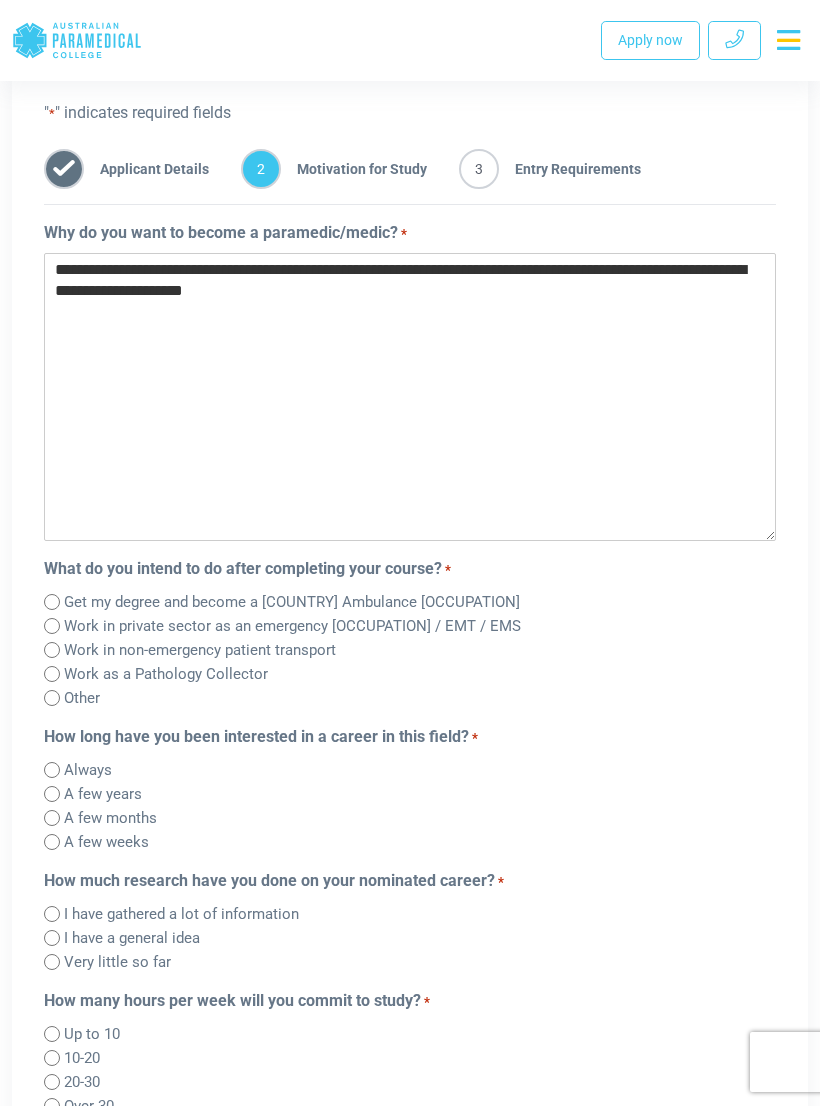click on "**********" at bounding box center (410, 397) 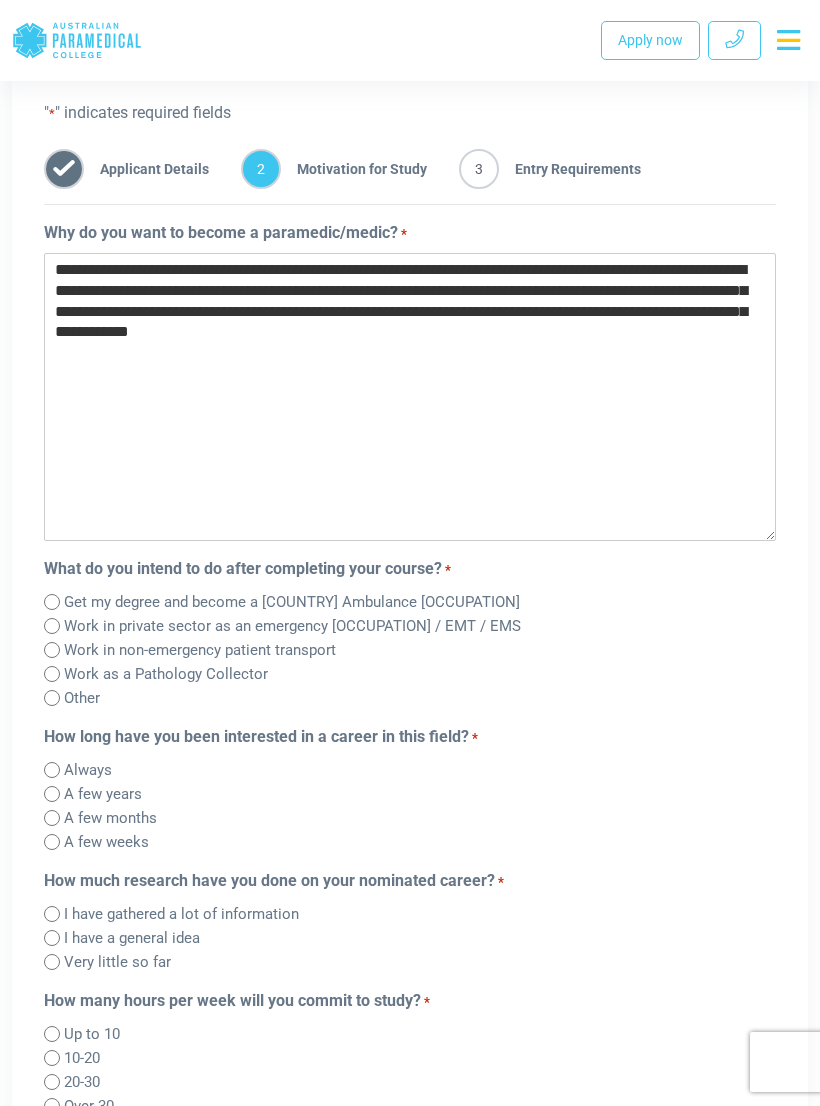 click on "**********" at bounding box center (410, 397) 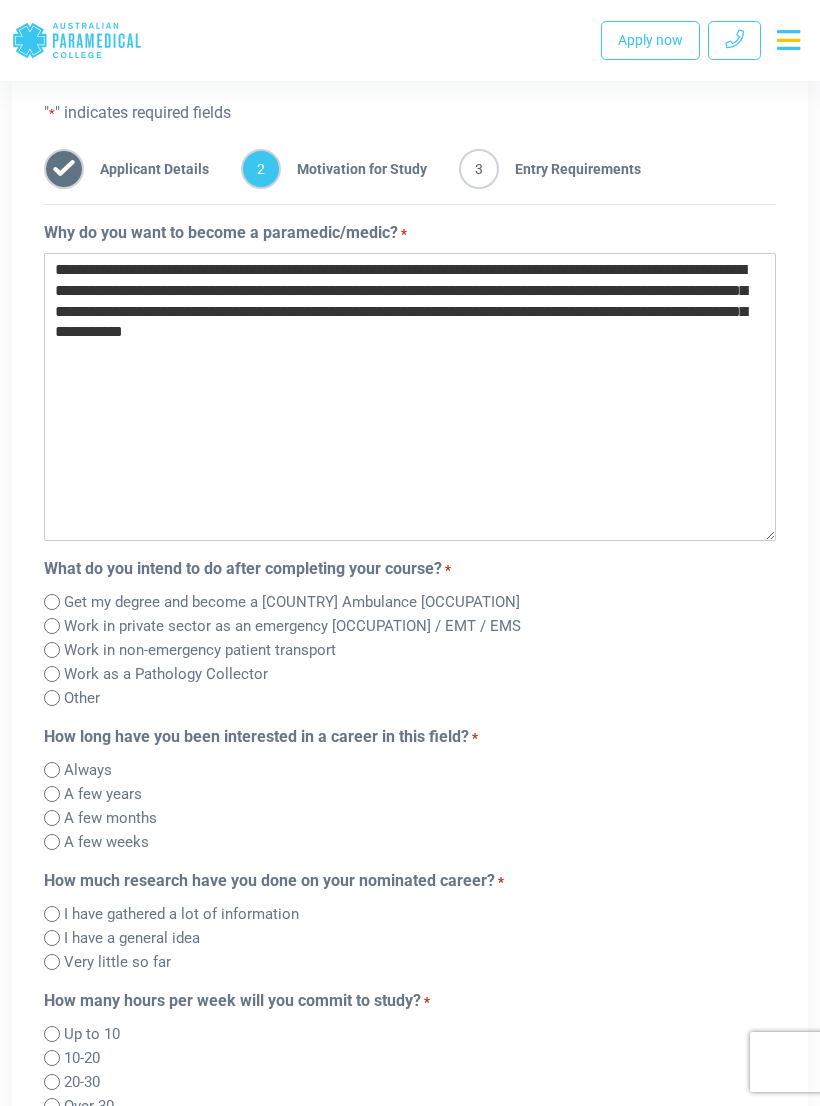 click on "**********" at bounding box center (410, 397) 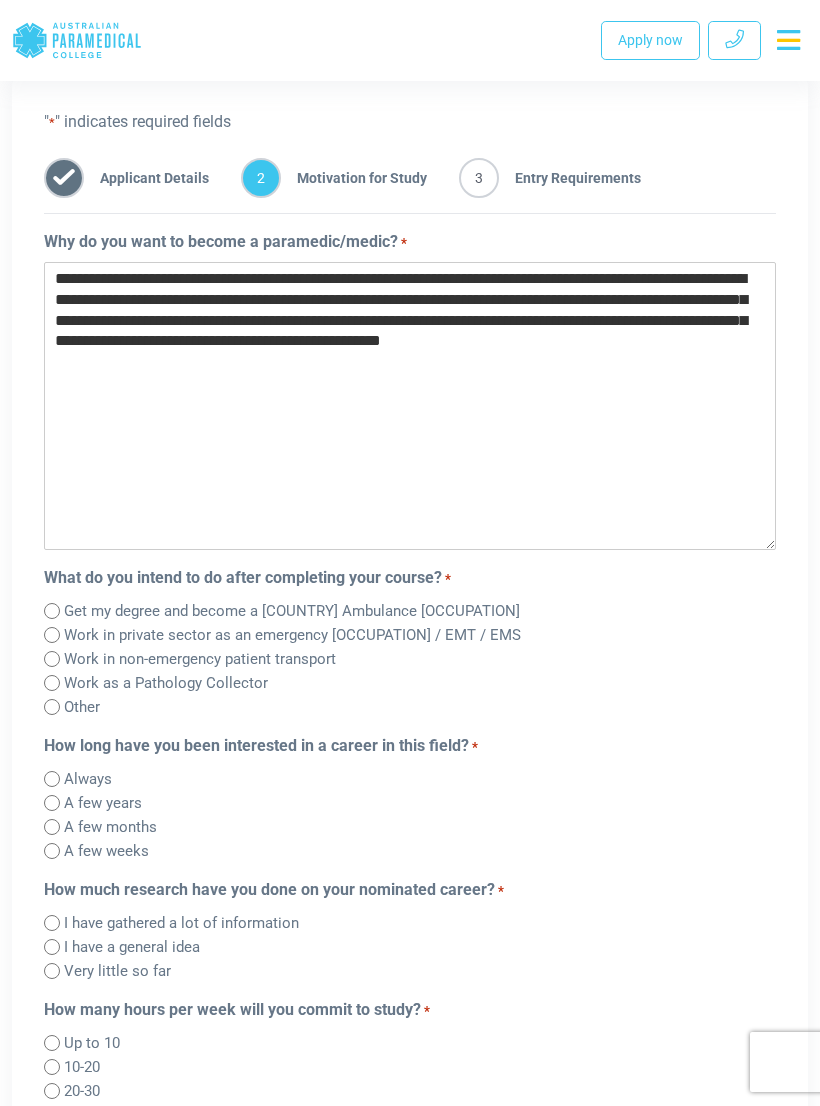scroll, scrollTop: 910, scrollLeft: 0, axis: vertical 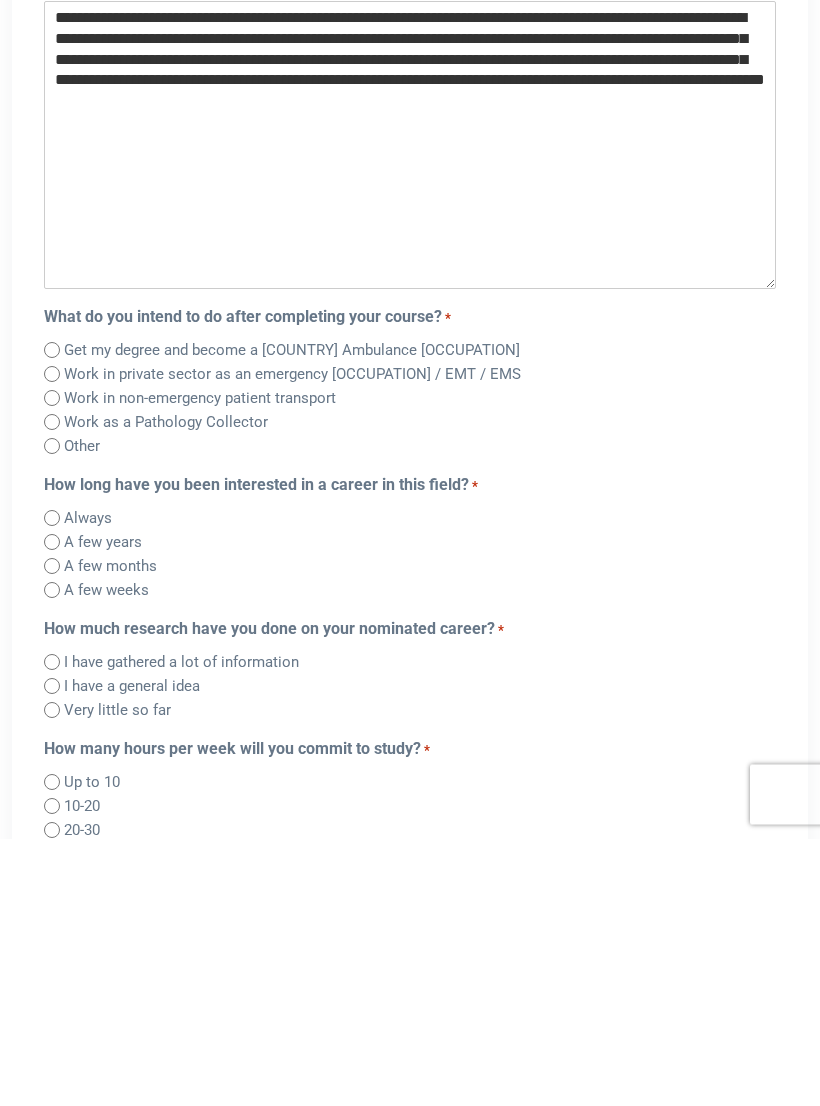 type on "**********" 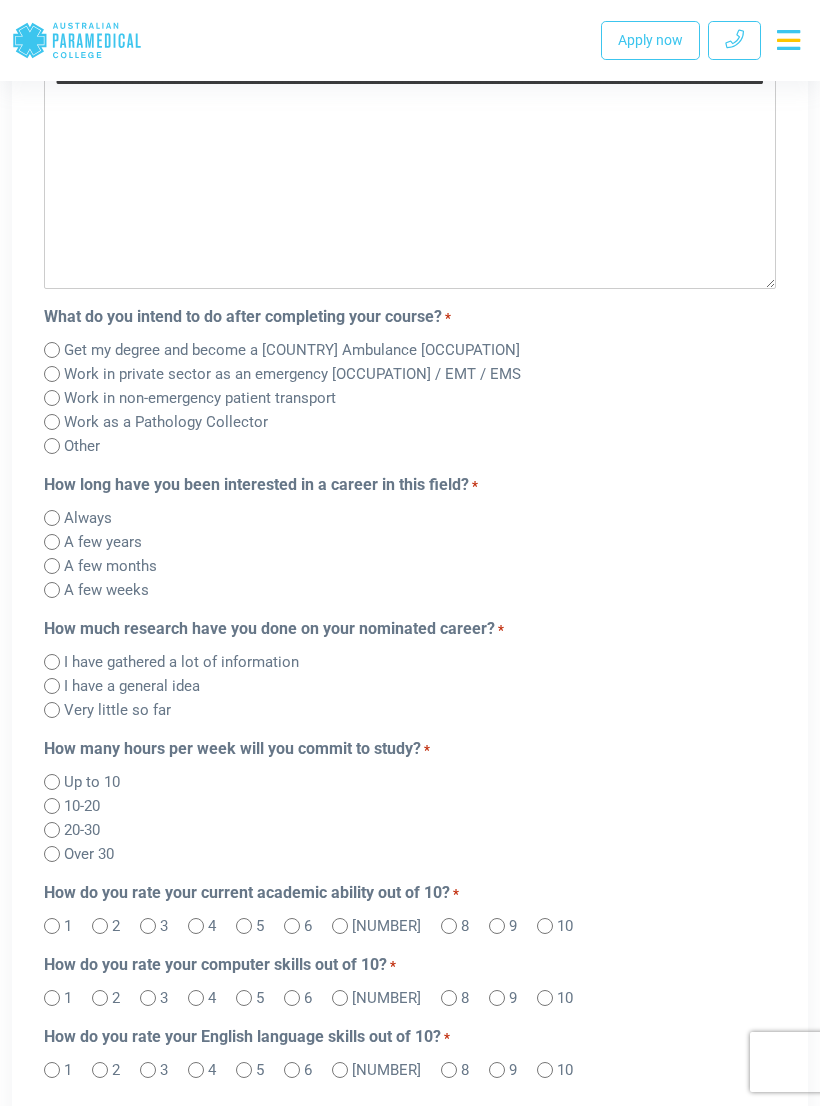 click on "Work in non-emergency patient transport" at bounding box center [410, 397] 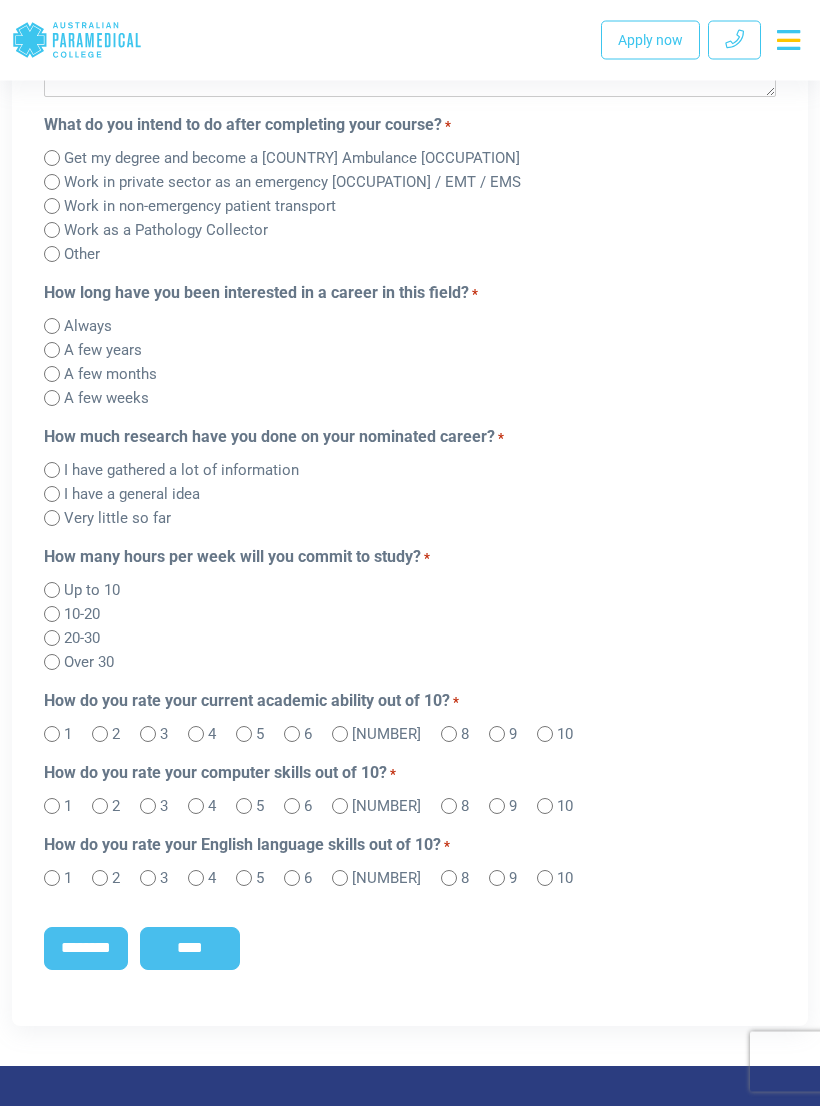 scroll, scrollTop: 1371, scrollLeft: 0, axis: vertical 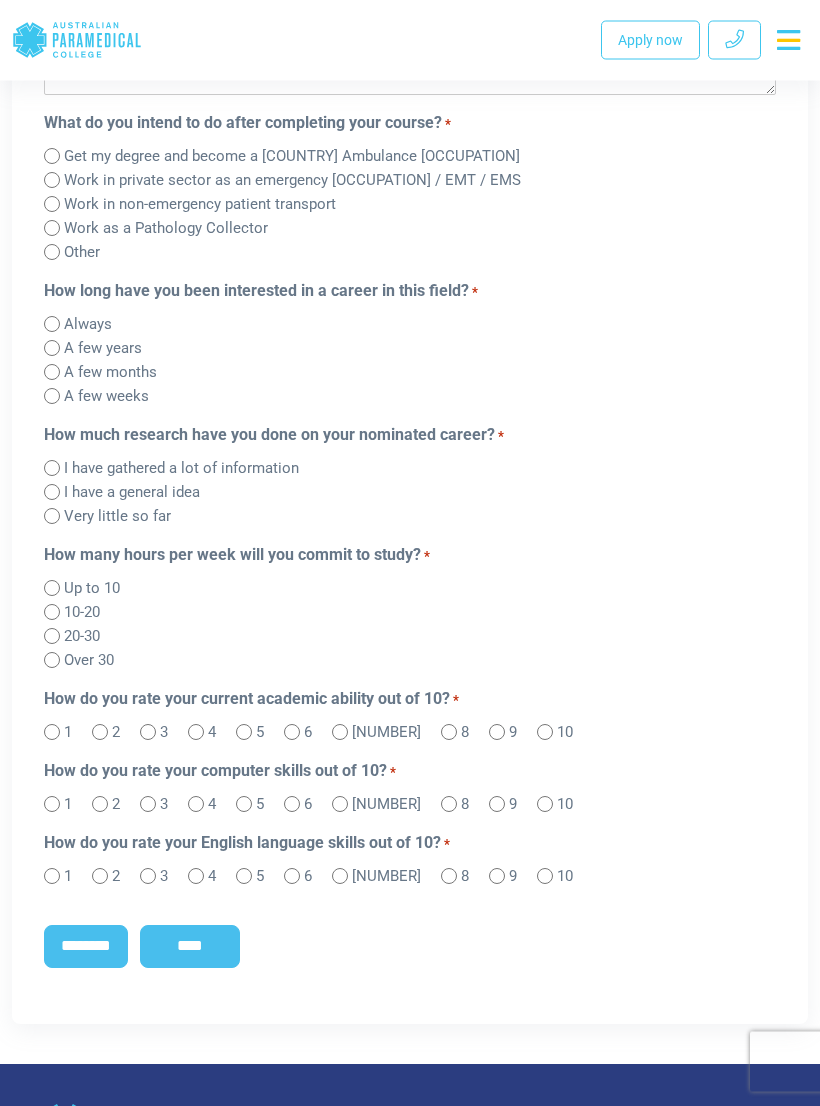 click on "I have gathered a lot of information" at bounding box center (410, 468) 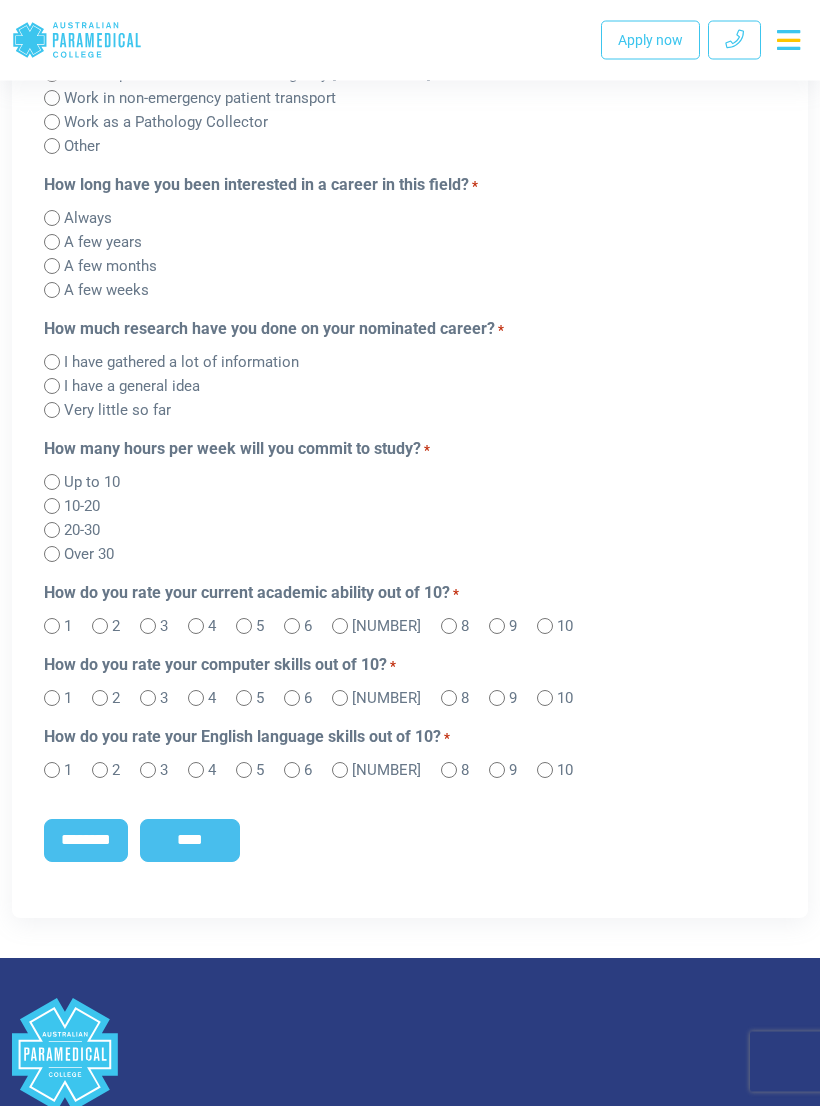 scroll, scrollTop: 1496, scrollLeft: 0, axis: vertical 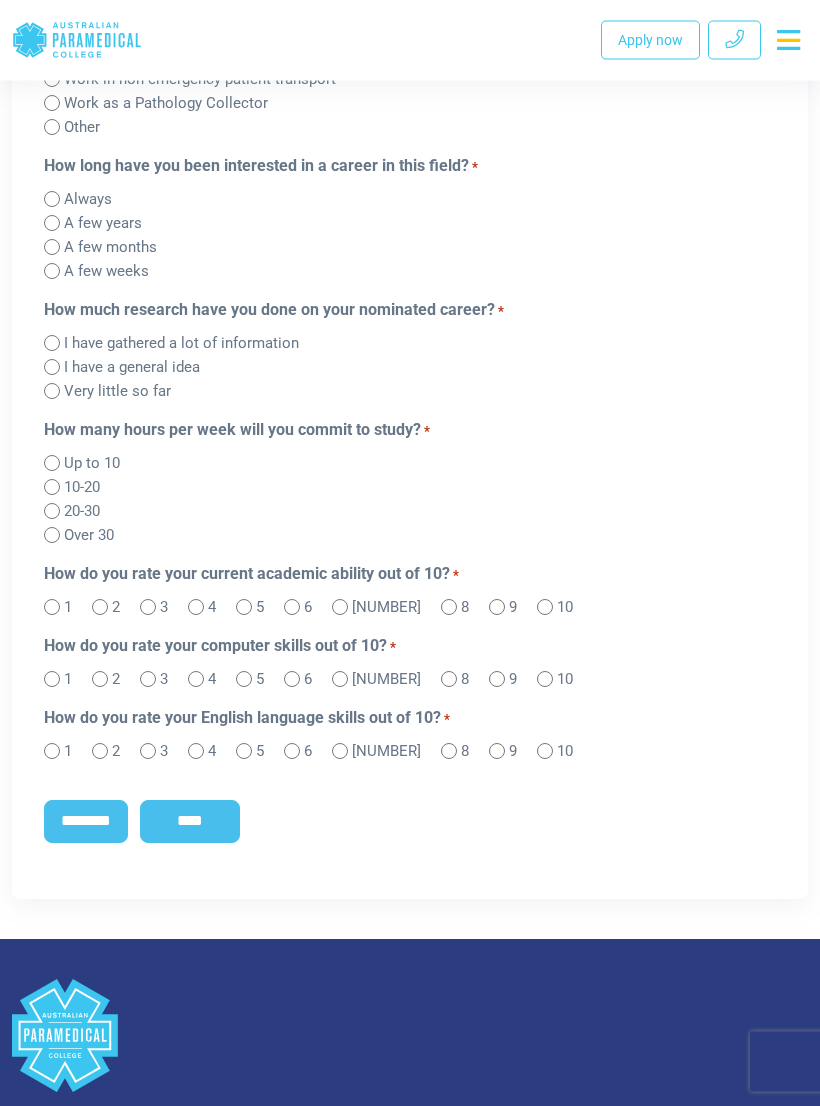 click on "****" at bounding box center (190, 822) 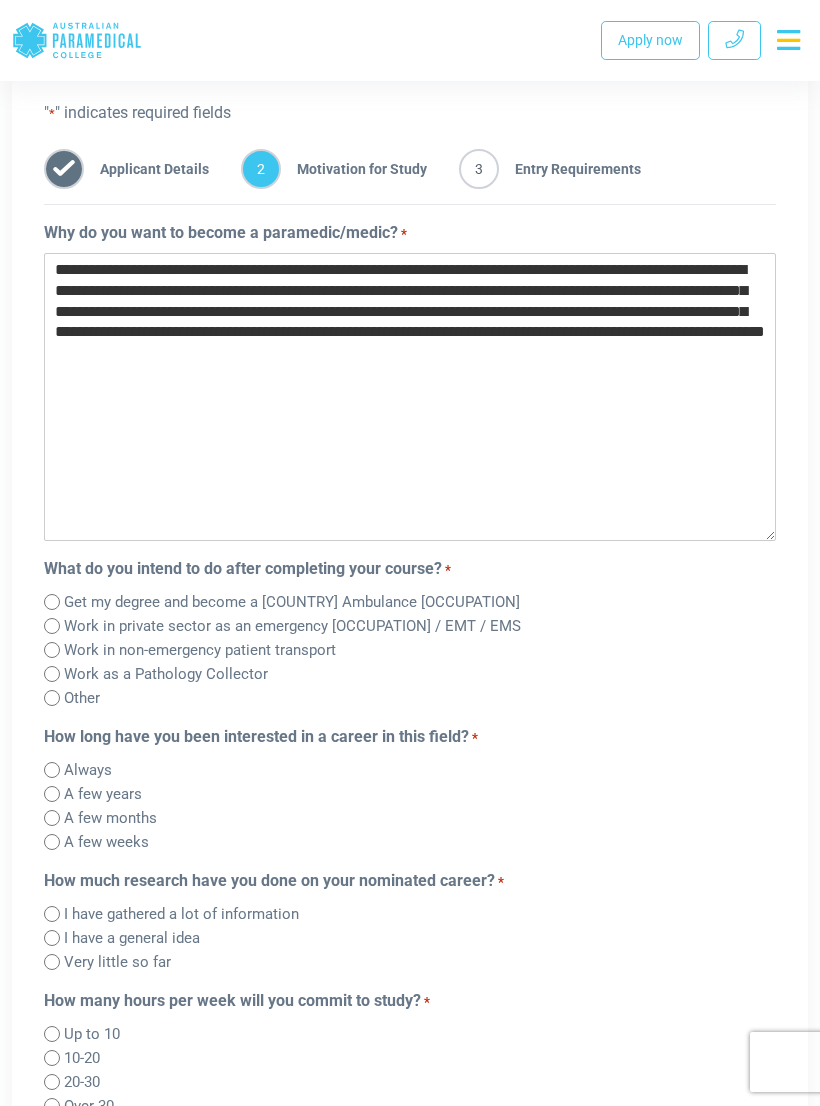 scroll, scrollTop: 0, scrollLeft: 0, axis: both 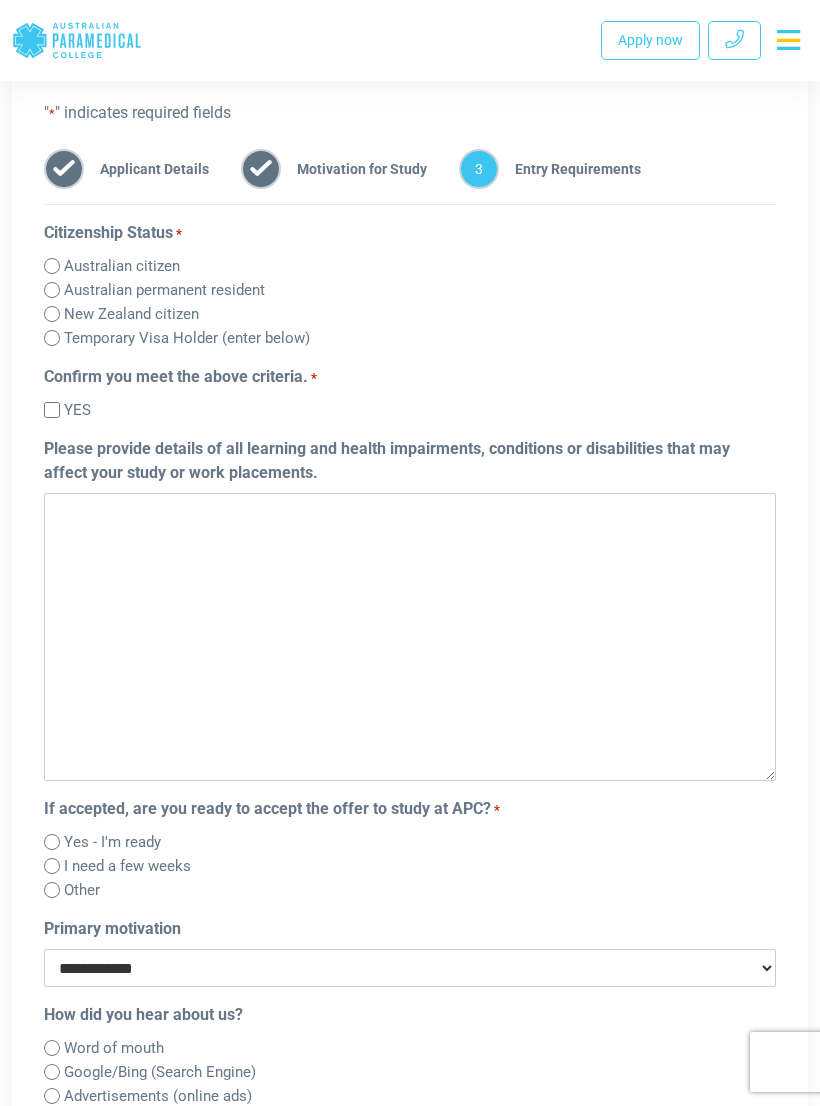 click on "Australian citizen" at bounding box center (122, 266) 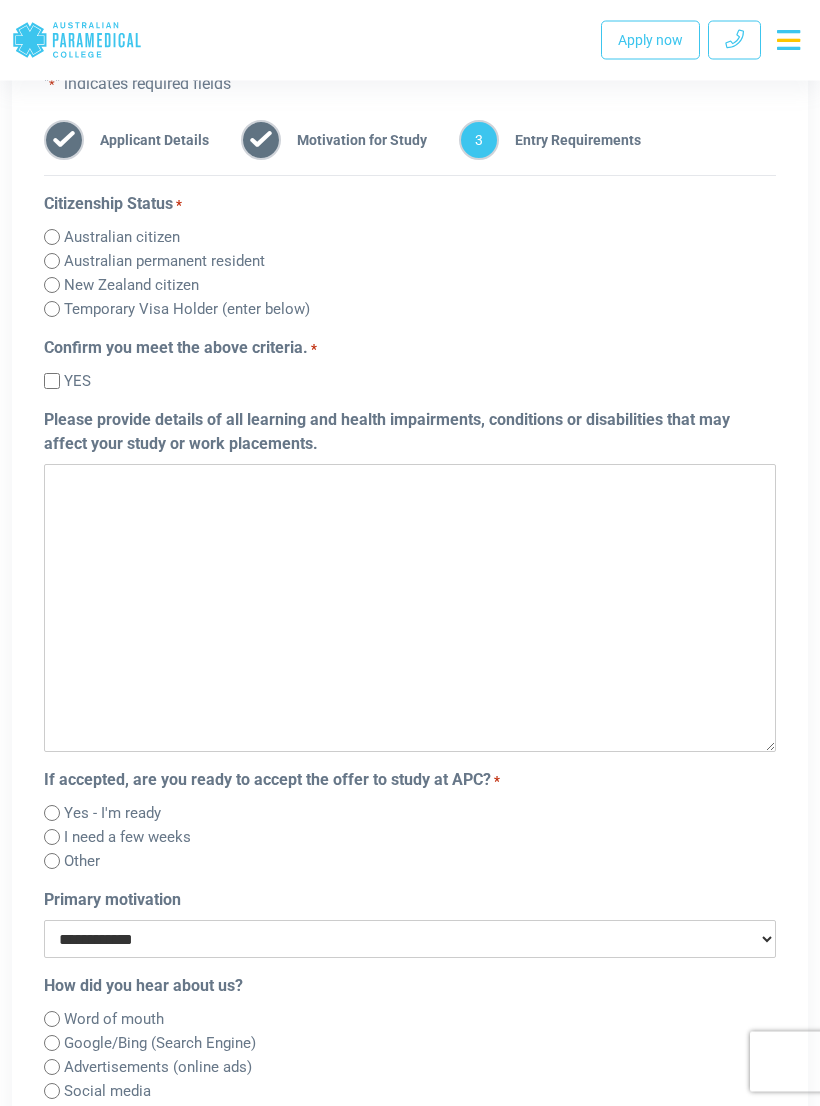scroll, scrollTop: 955, scrollLeft: 0, axis: vertical 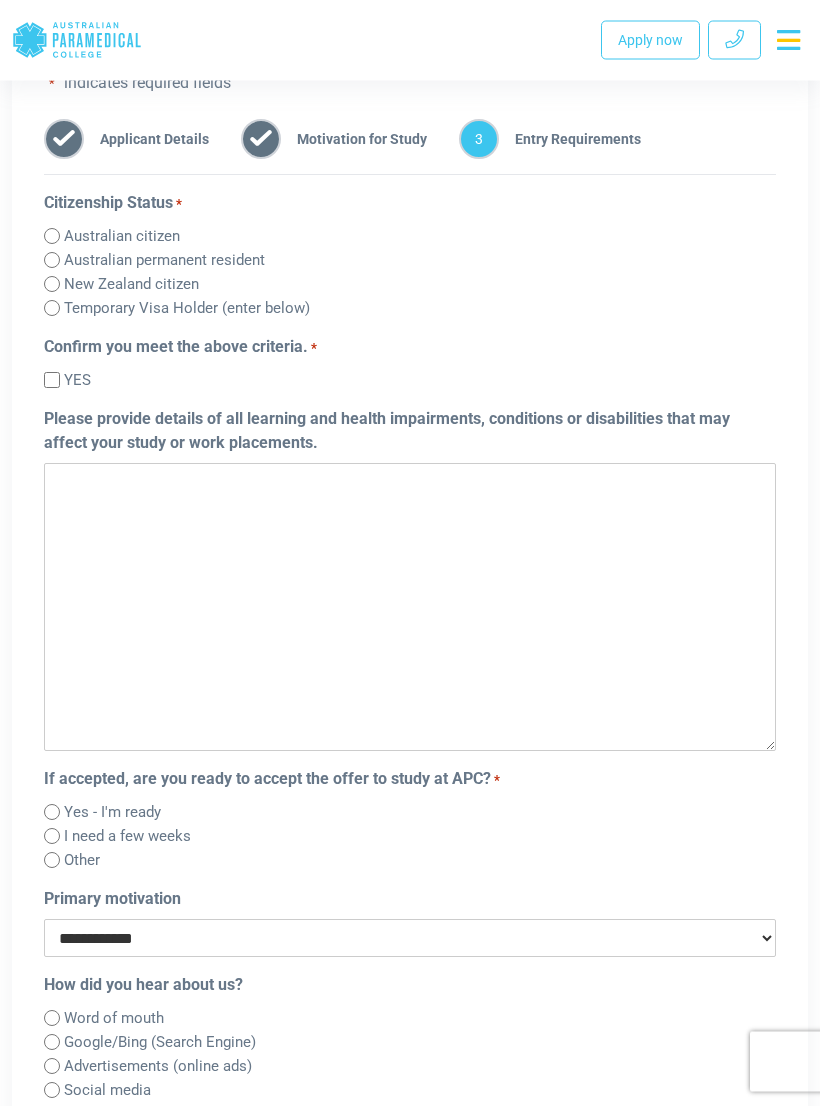 click on "Please provide details of all learning and health impairments, conditions or disabilities that may affect your study or work placements." at bounding box center (410, 608) 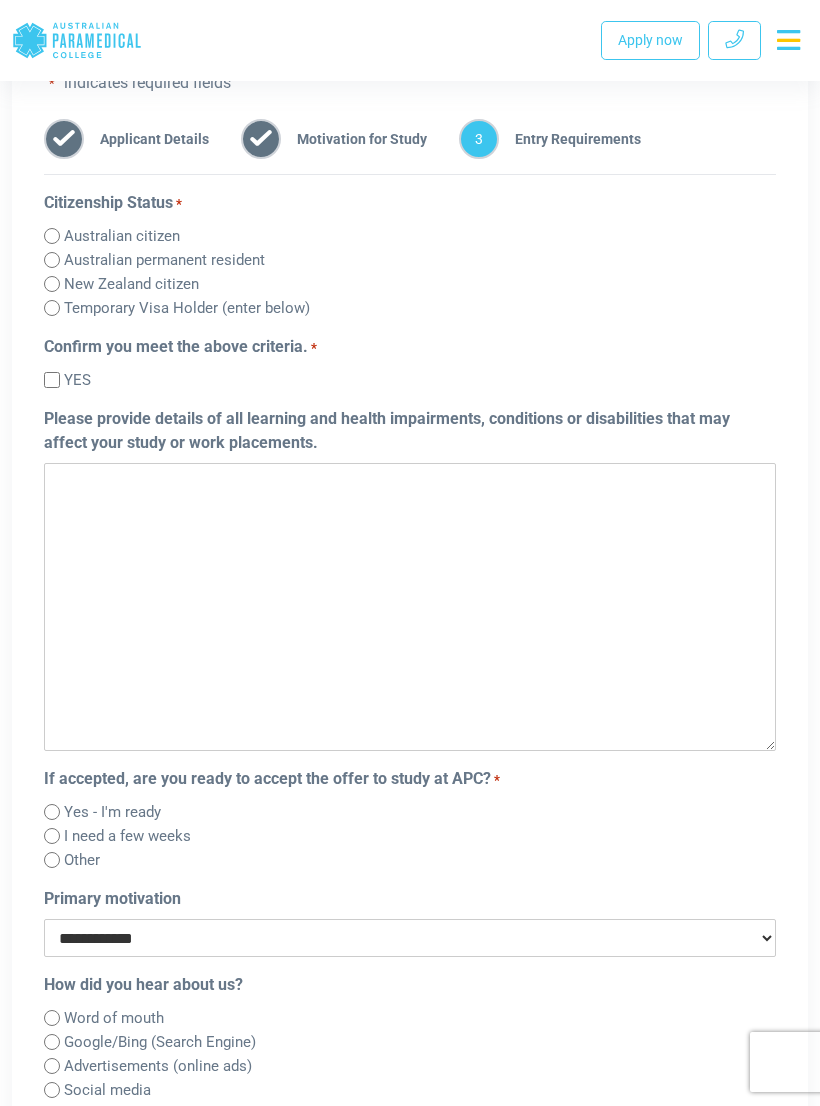 scroll, scrollTop: 955, scrollLeft: 0, axis: vertical 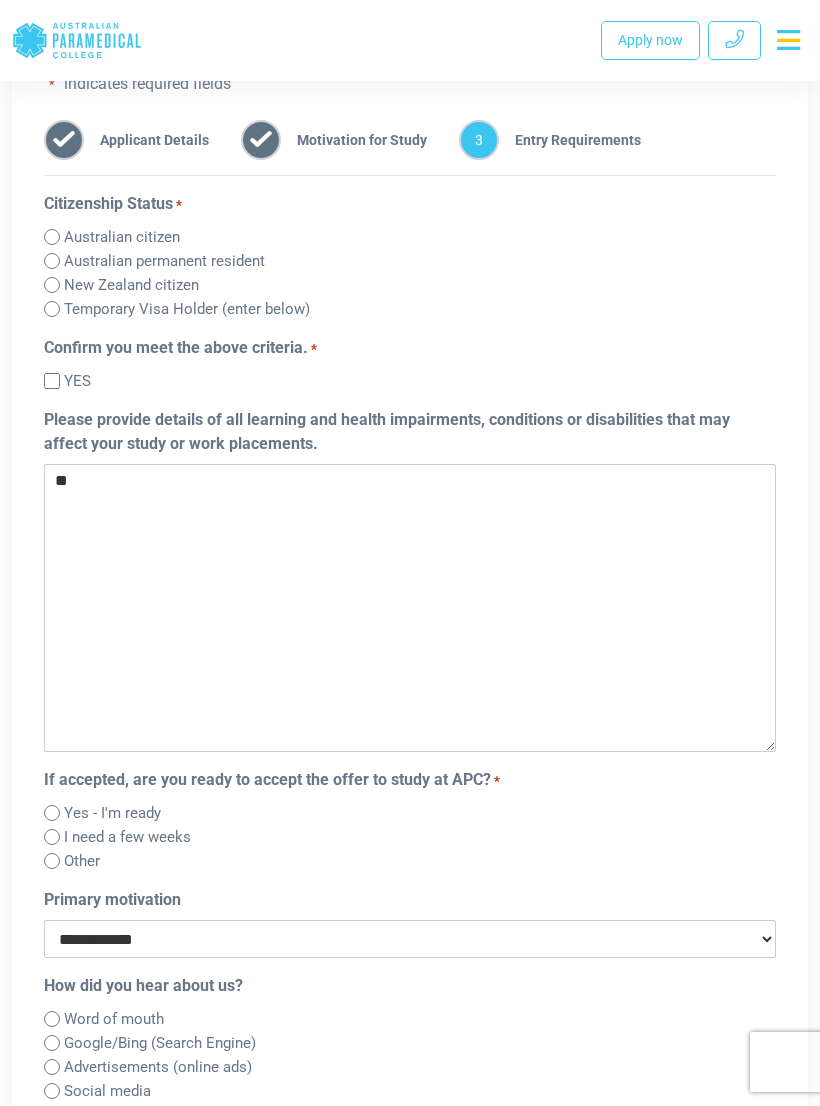 type on "*" 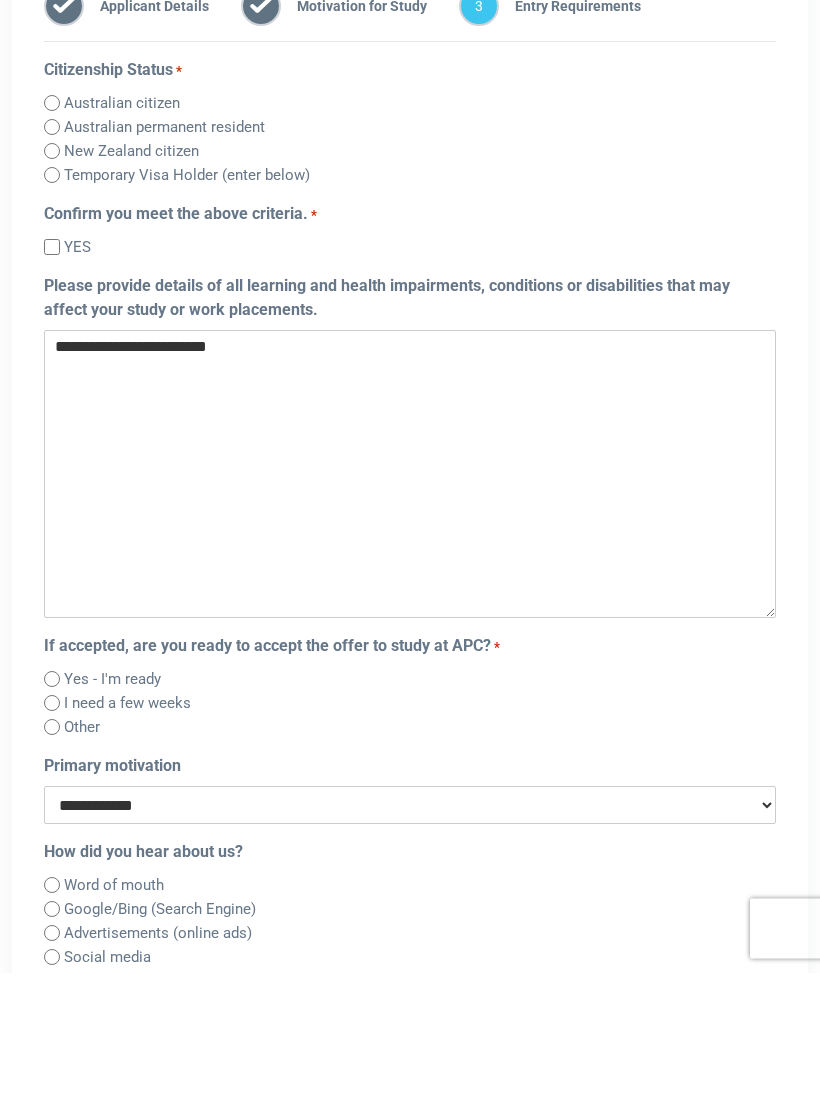 click on "**********" at bounding box center (410, 608) 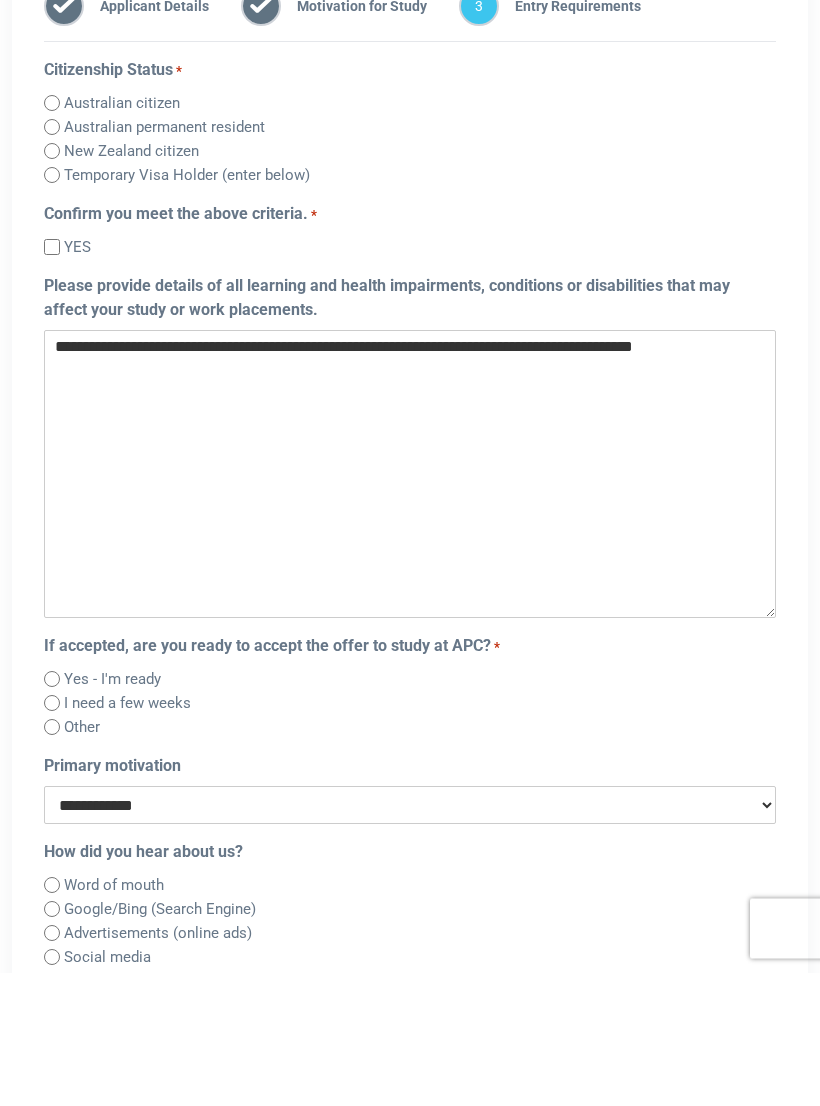 click on "**********" at bounding box center (410, 608) 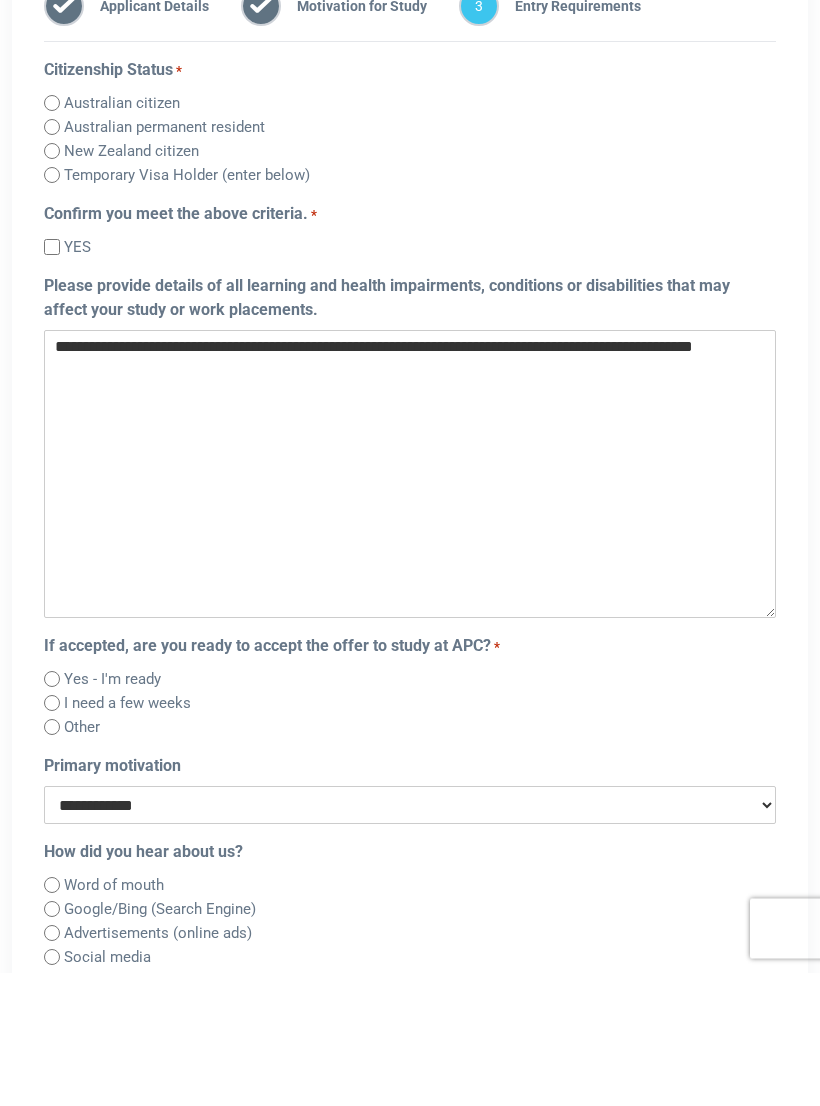 click on "**********" at bounding box center [410, 608] 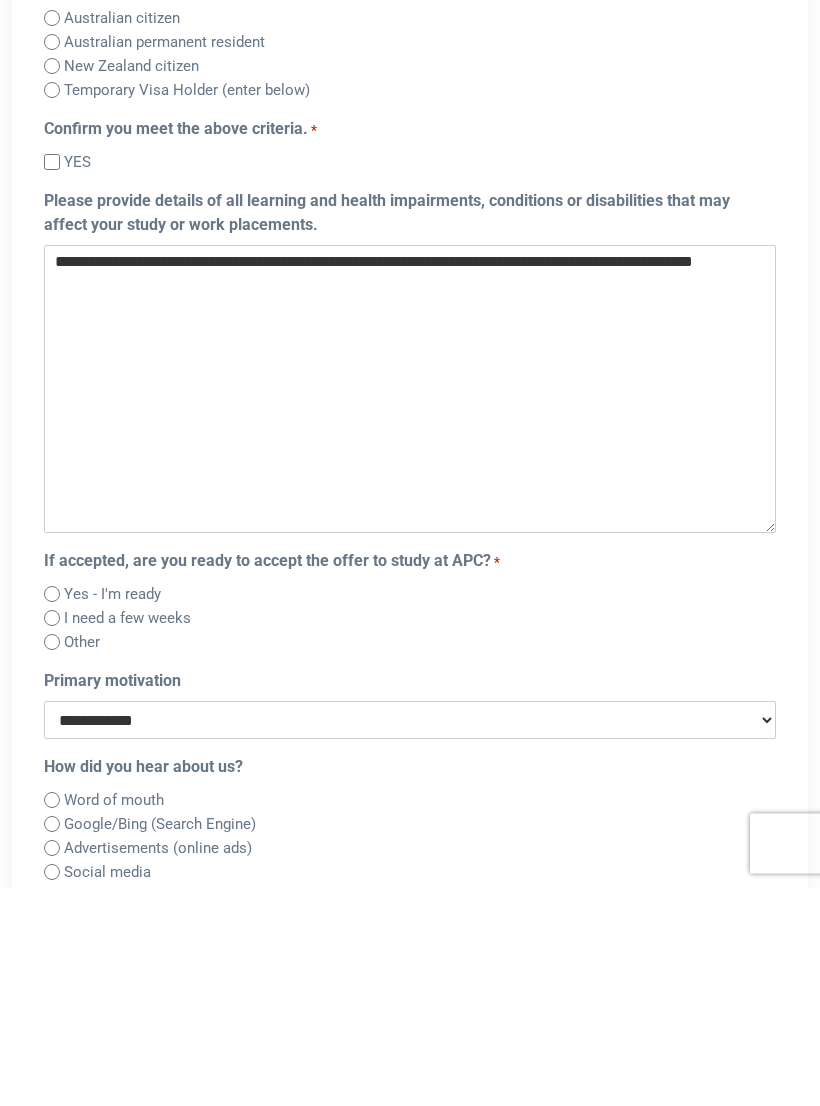type on "**********" 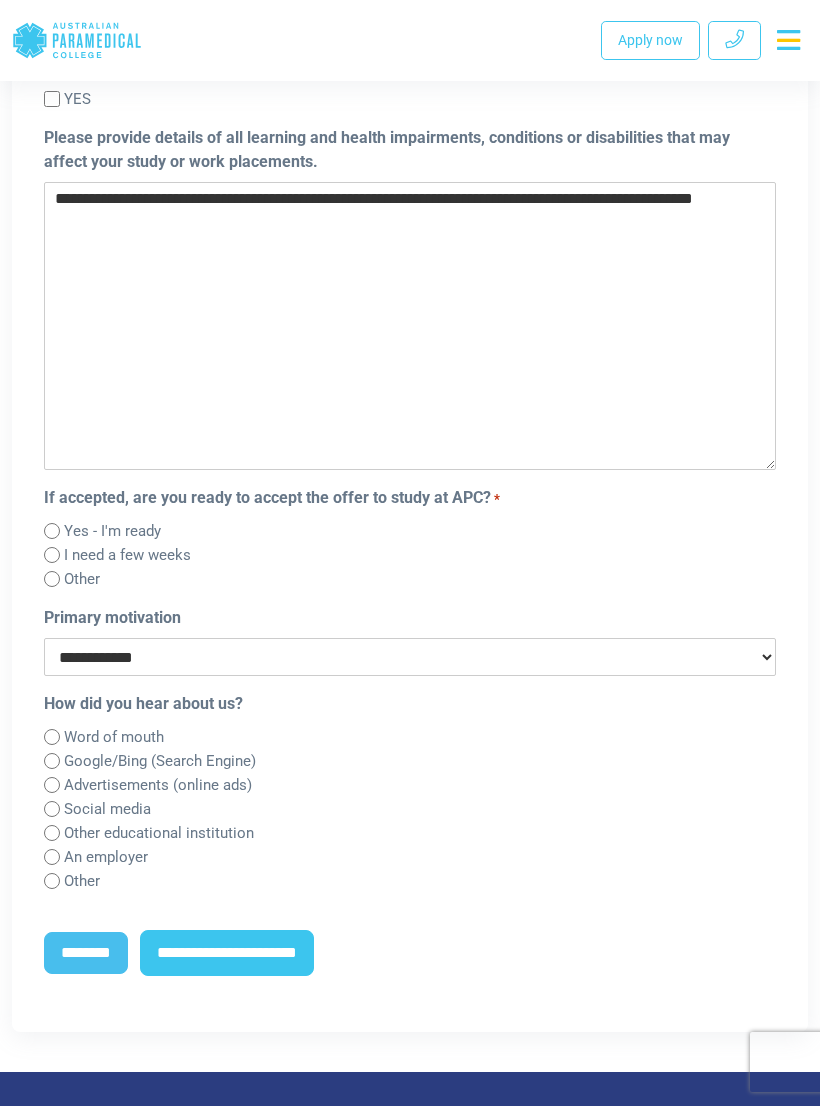 scroll, scrollTop: 1238, scrollLeft: 0, axis: vertical 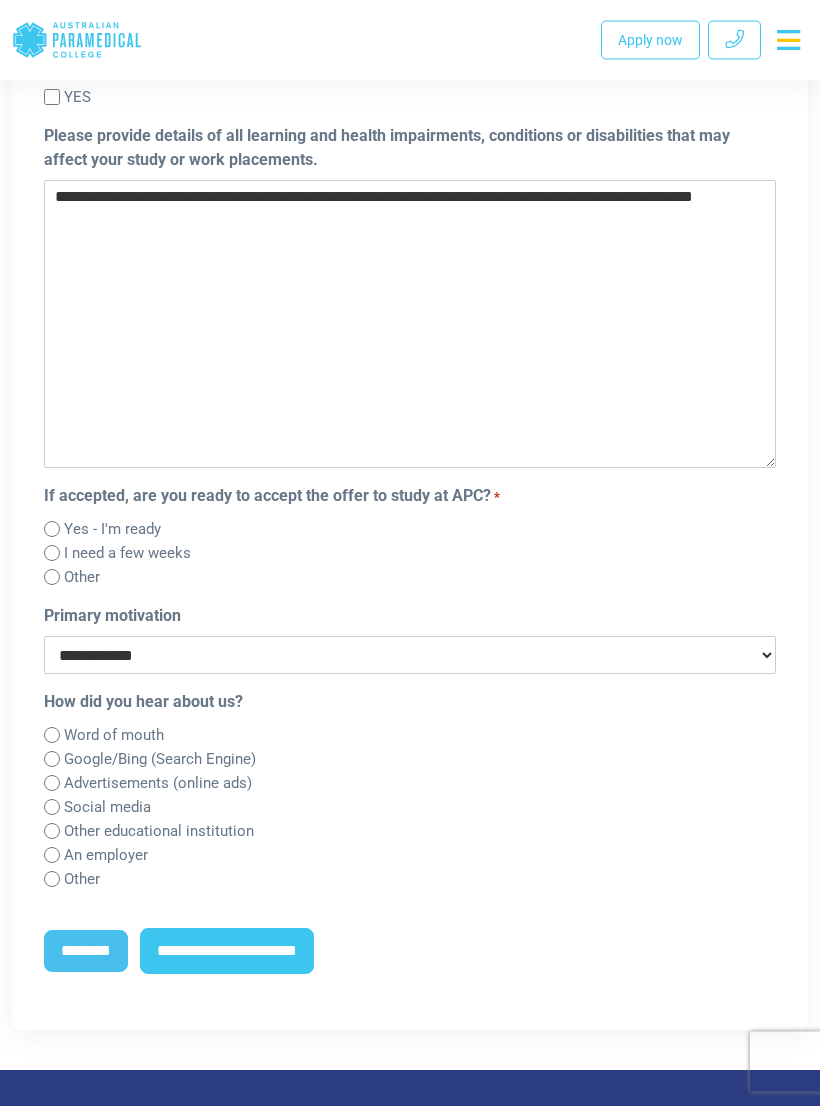 click on "**********" at bounding box center [410, 656] 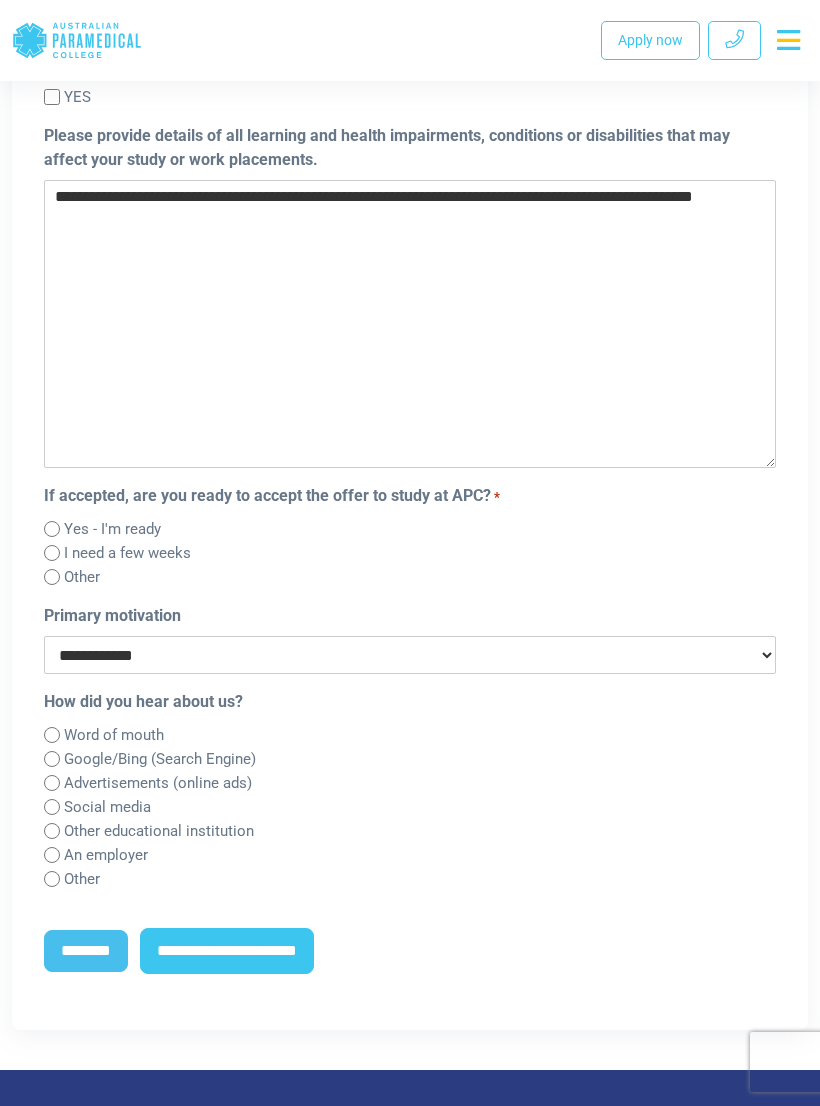 select on "**********" 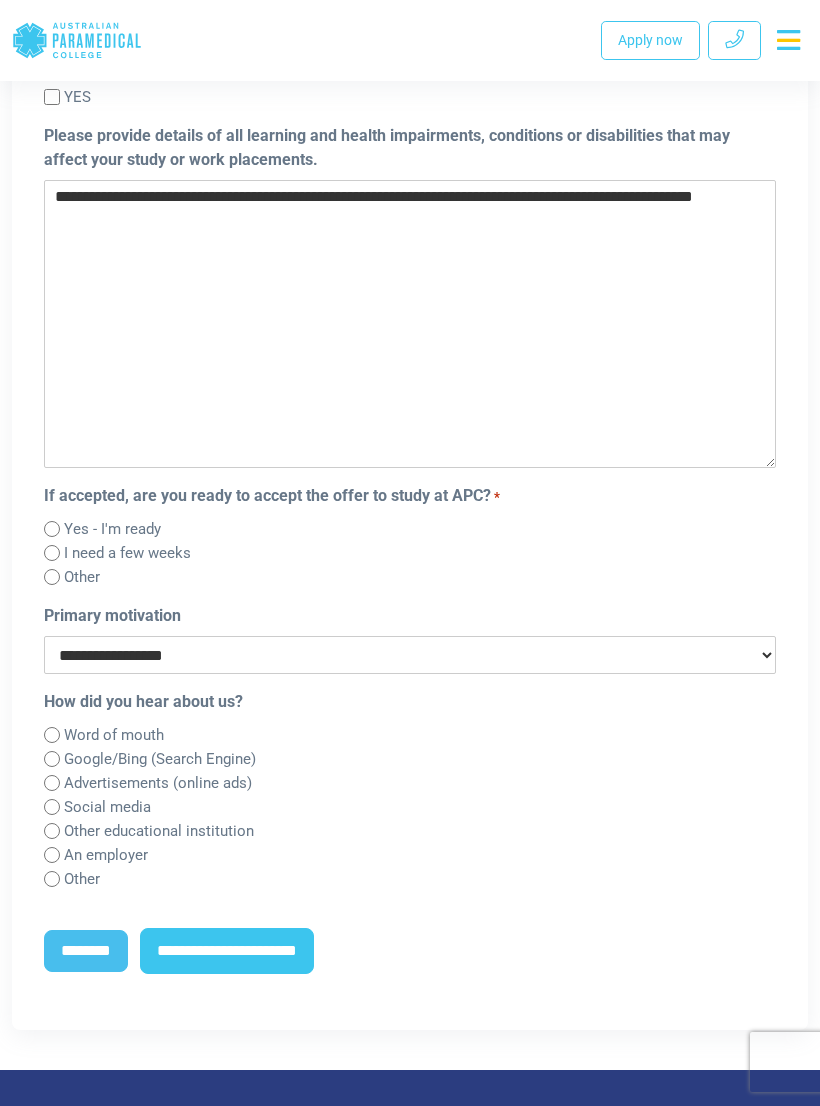 click on "**********" at bounding box center [227, 951] 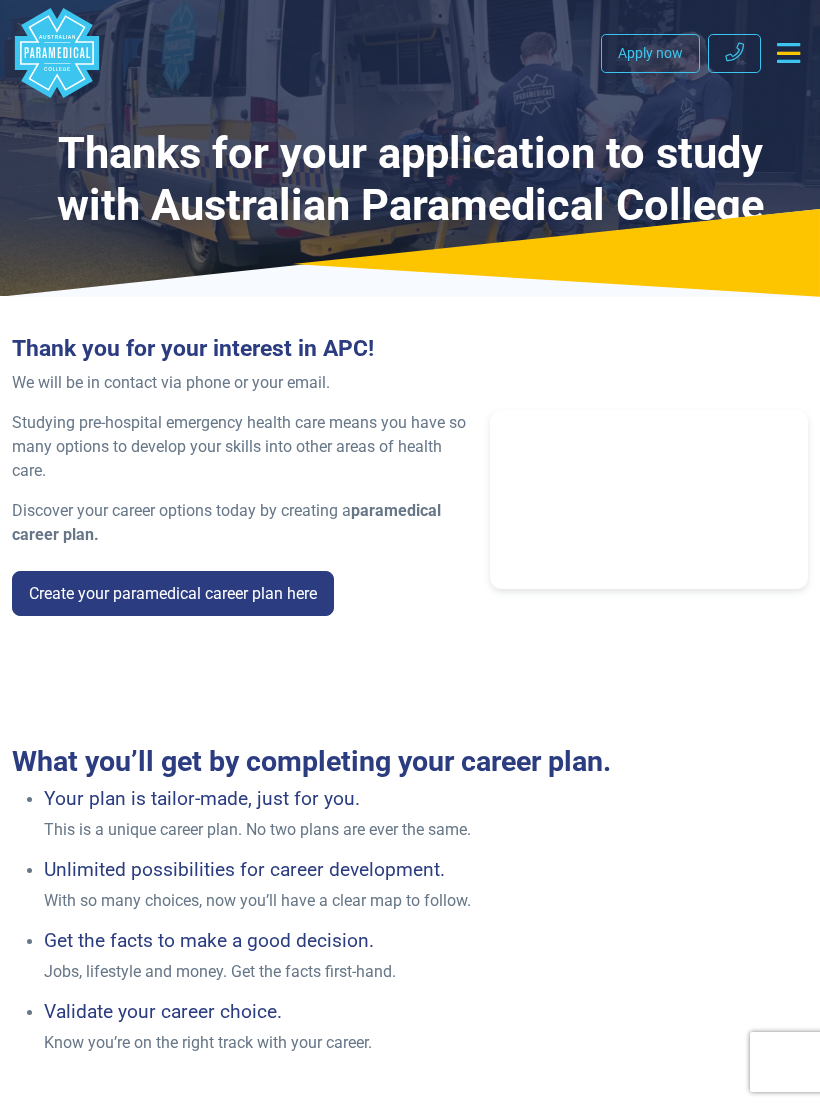 scroll, scrollTop: 0, scrollLeft: 0, axis: both 